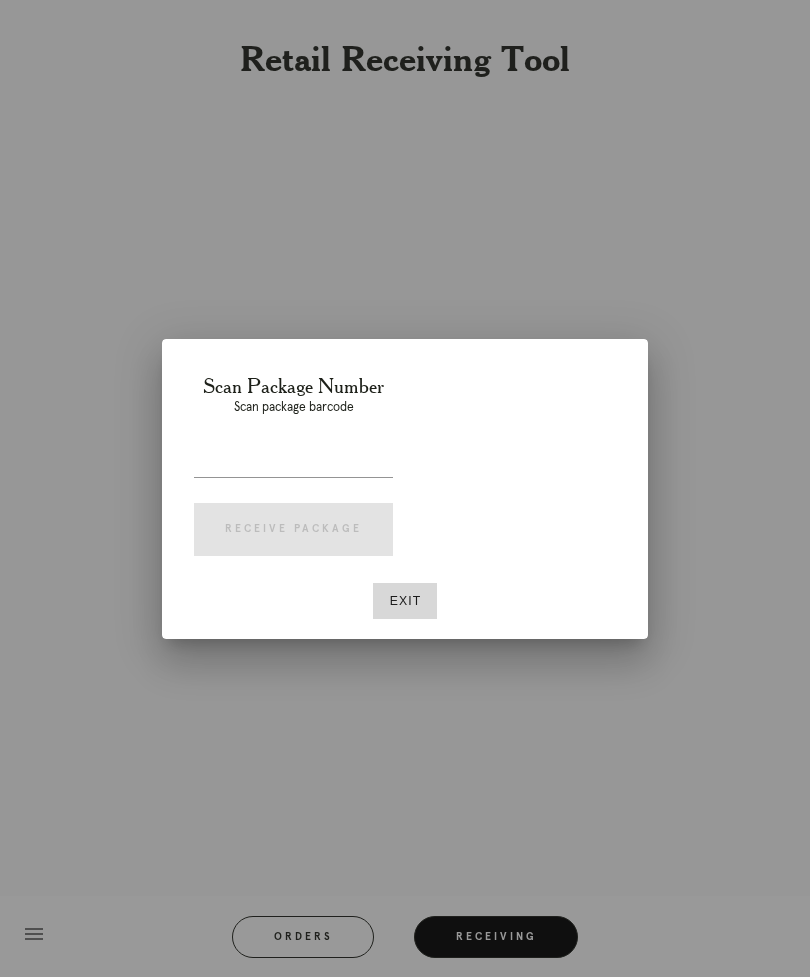 scroll, scrollTop: 0, scrollLeft: 0, axis: both 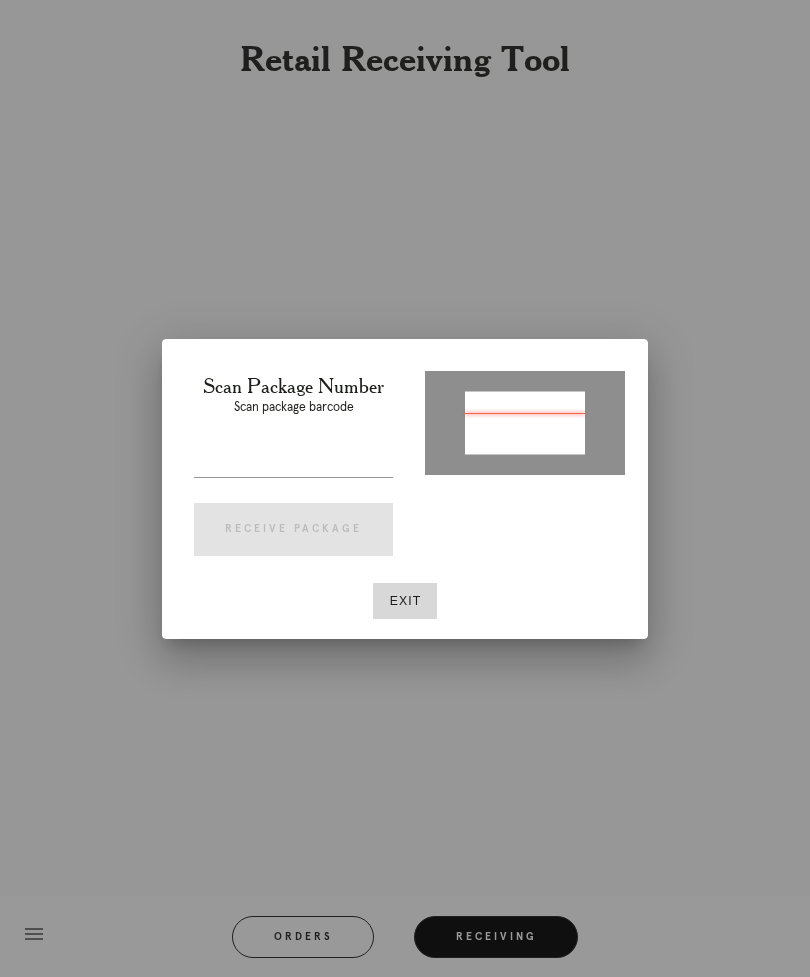 click at bounding box center (293, 461) 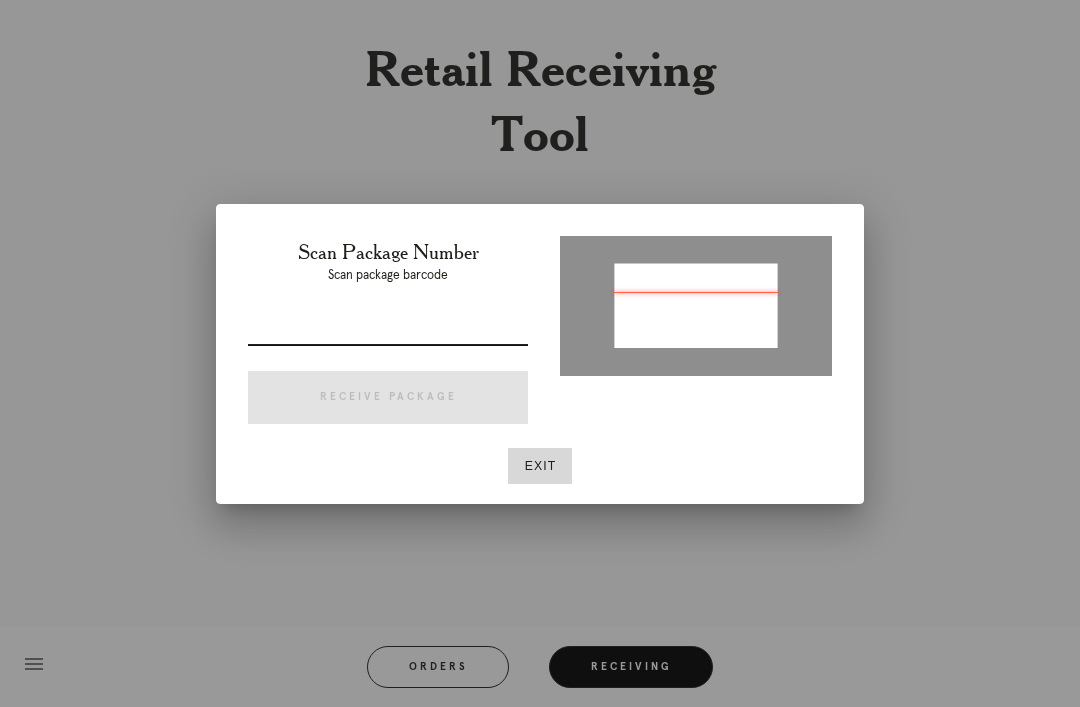 click at bounding box center [540, 353] 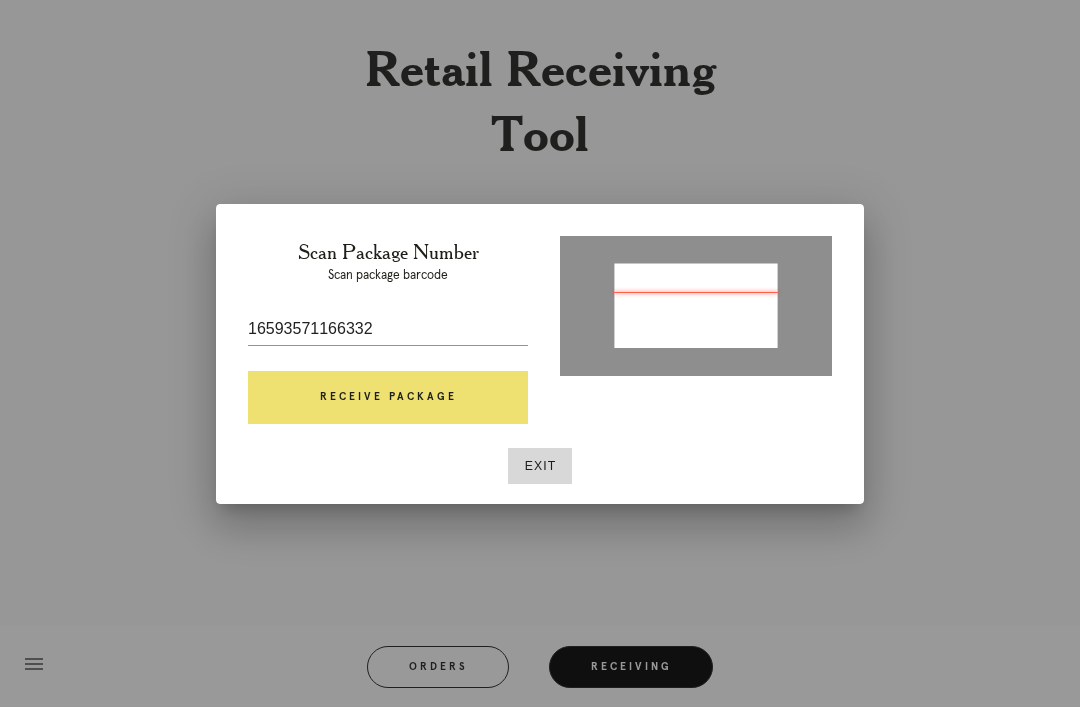 click on "Receive Package" at bounding box center (388, 398) 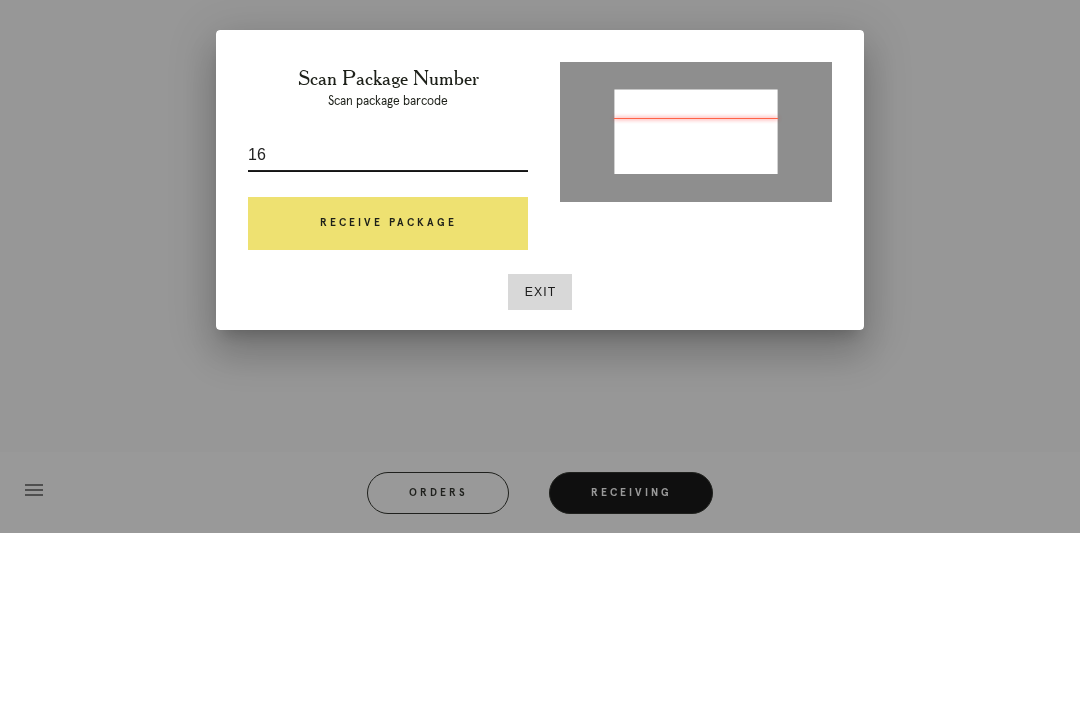 type on "1" 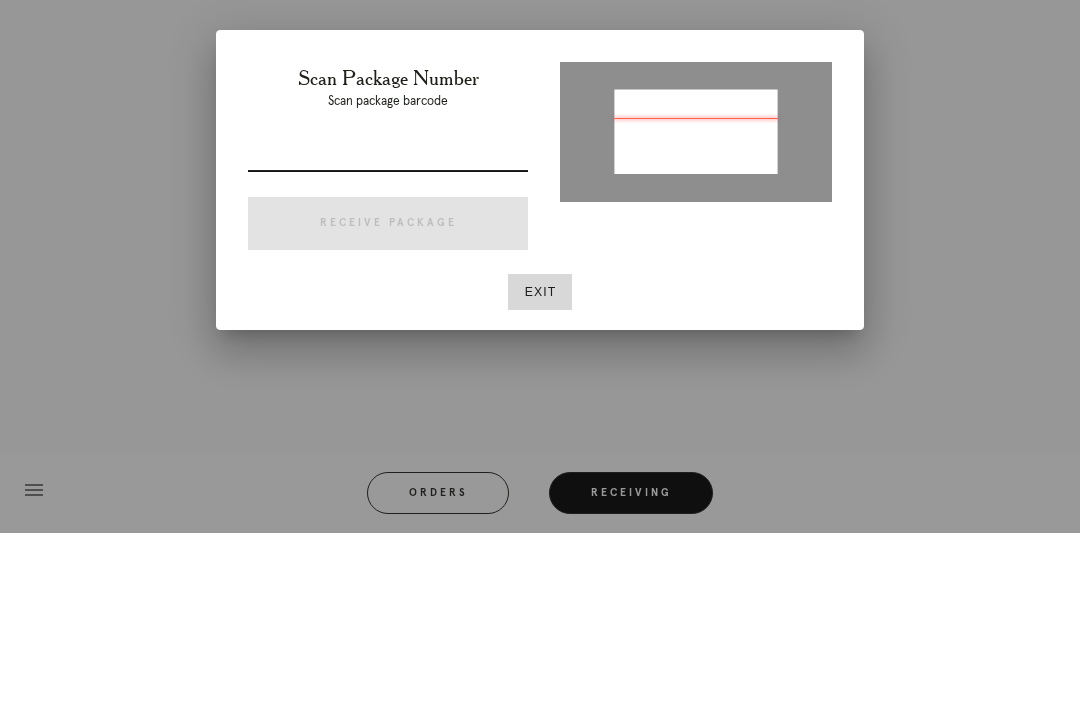 type on "P157942856782944" 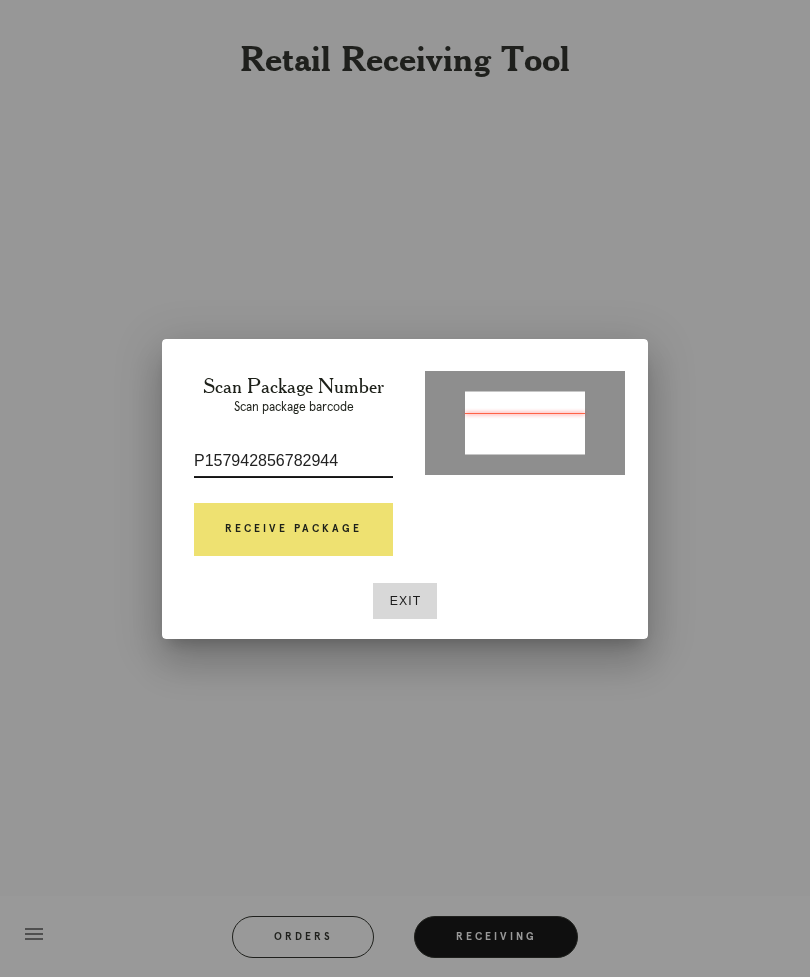 click on "Receive Package" at bounding box center [293, 530] 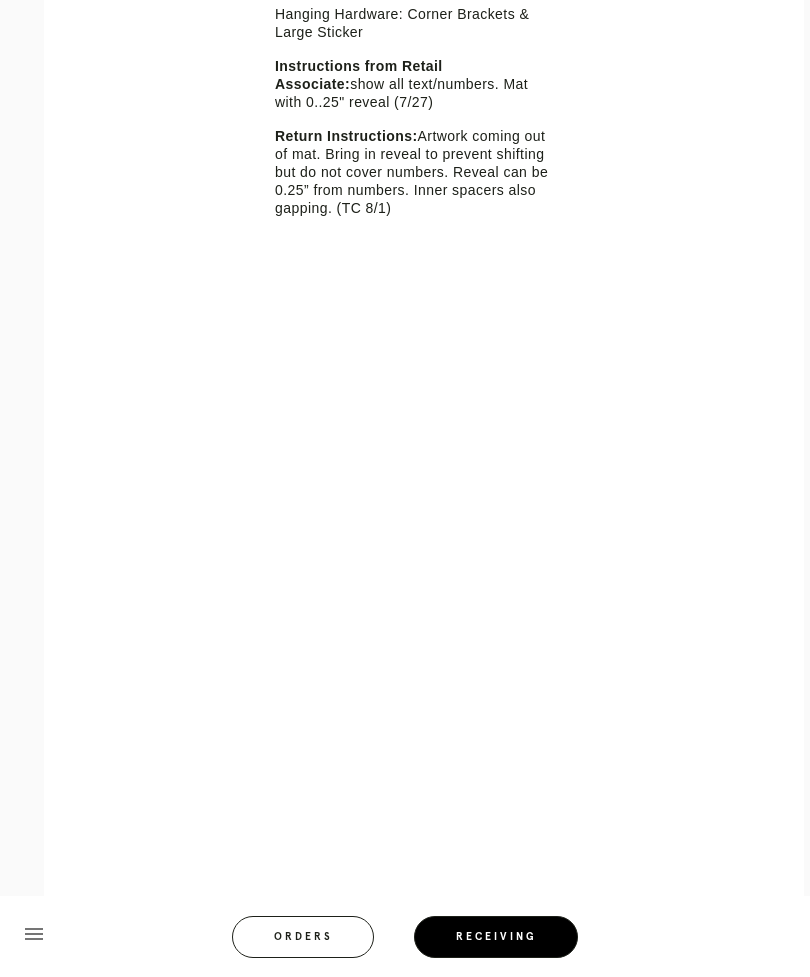 scroll, scrollTop: 796, scrollLeft: 0, axis: vertical 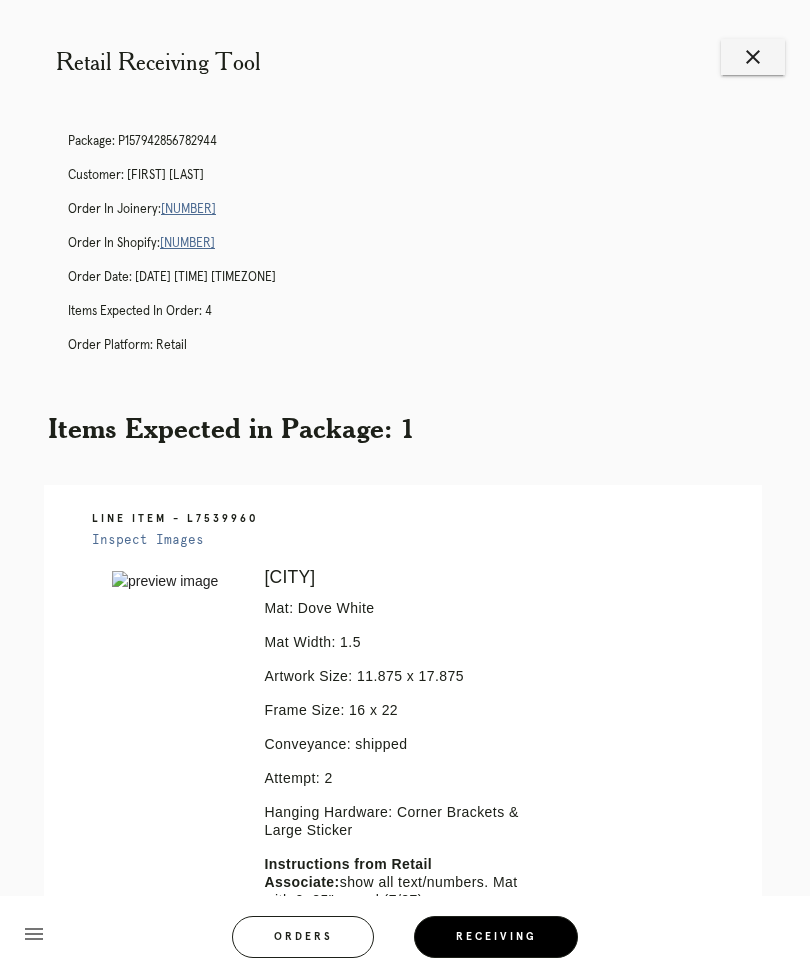 click on "close" at bounding box center (753, 57) 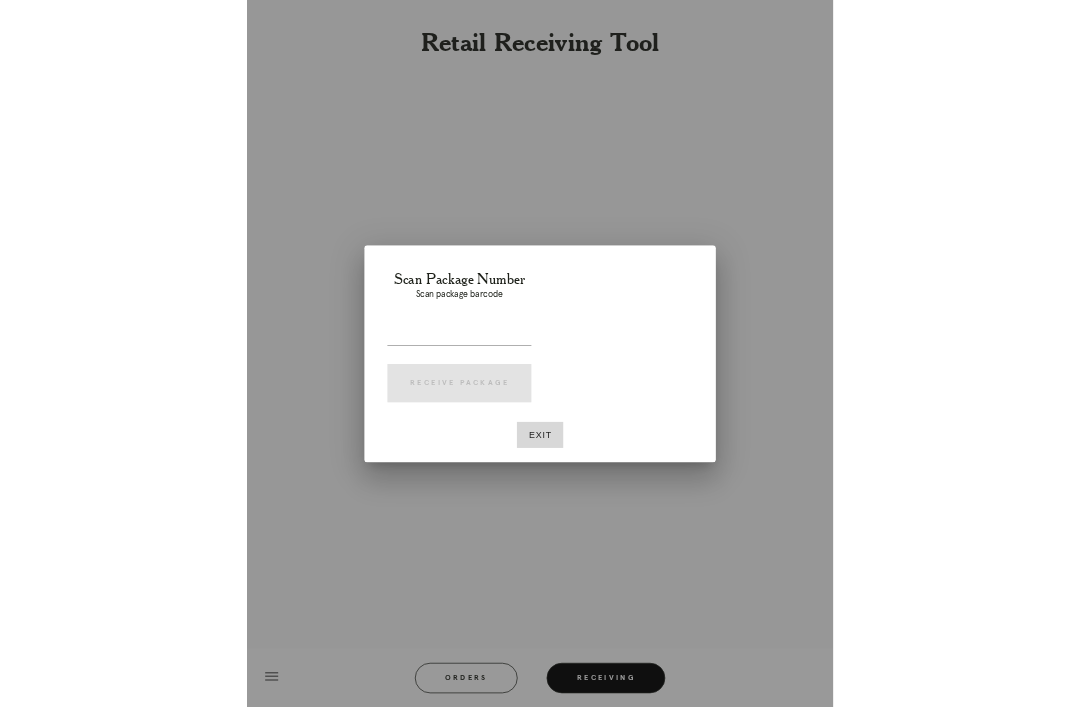 scroll, scrollTop: 0, scrollLeft: 0, axis: both 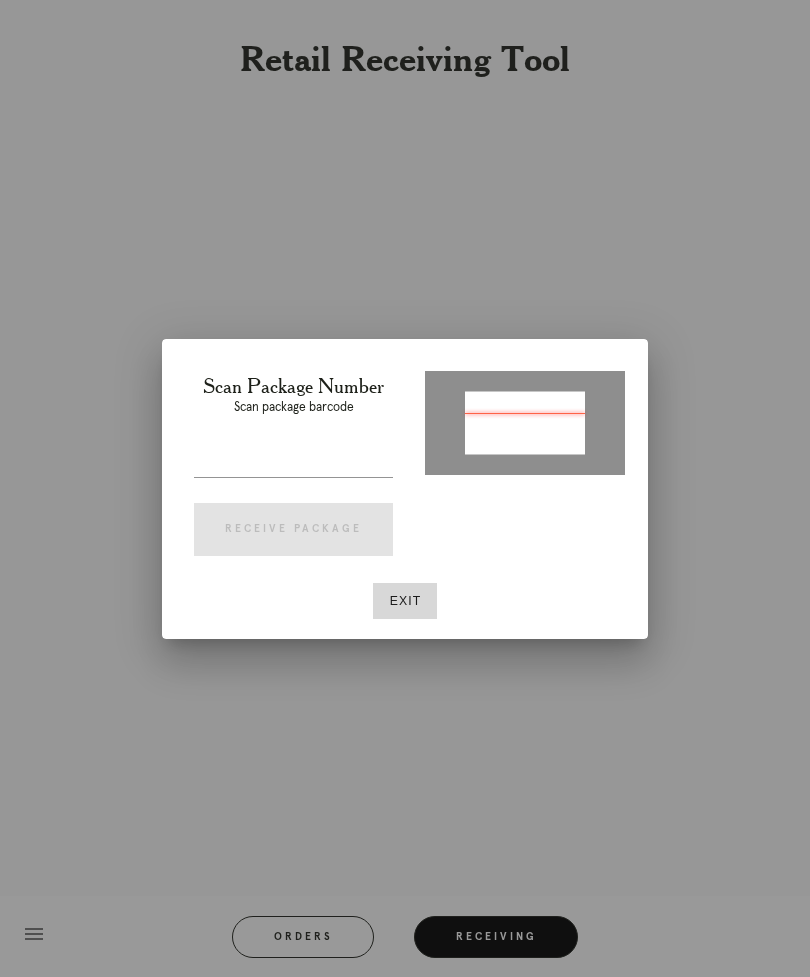 click at bounding box center [293, 492] 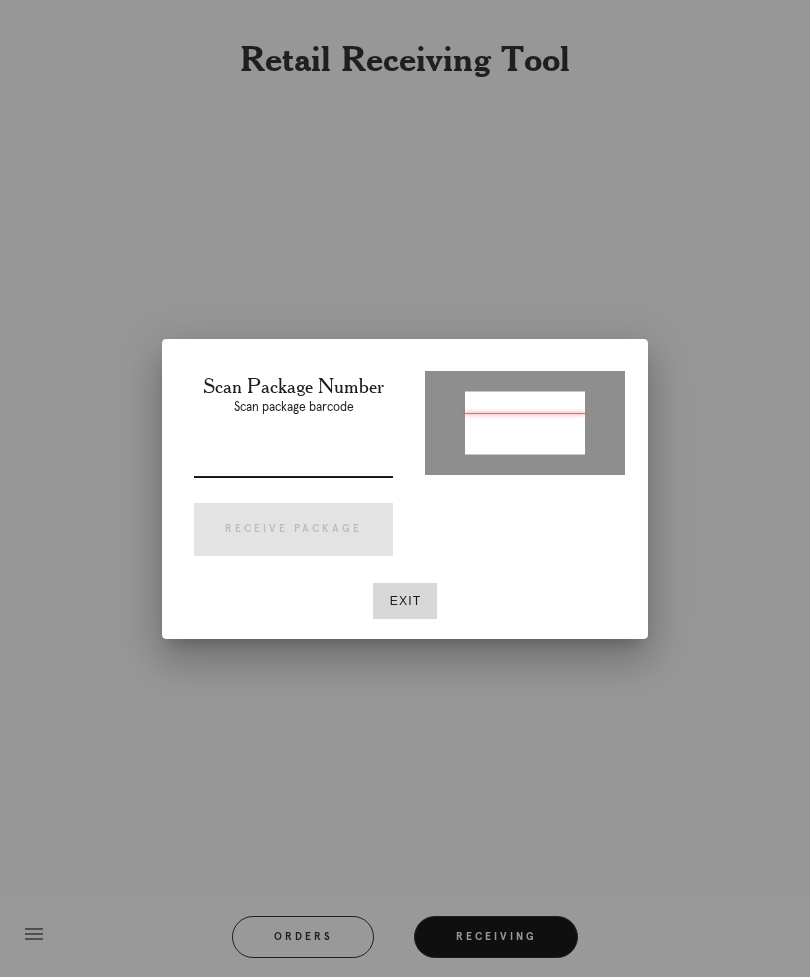 type on "P141850801013961" 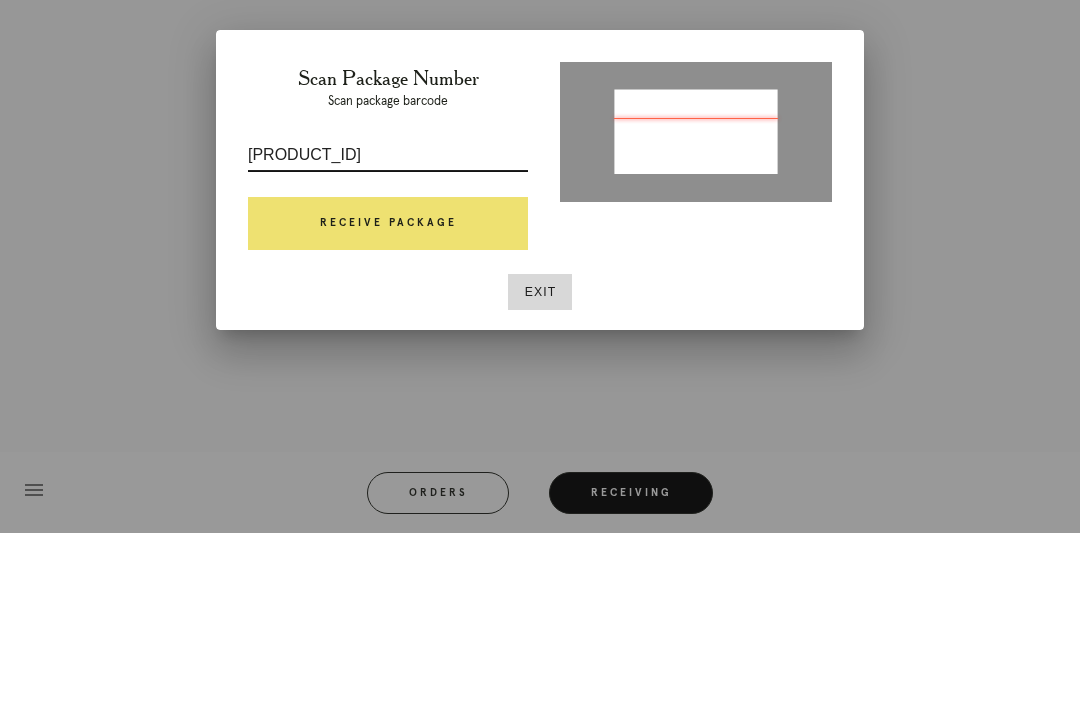 click on "Receive Package" at bounding box center [388, 398] 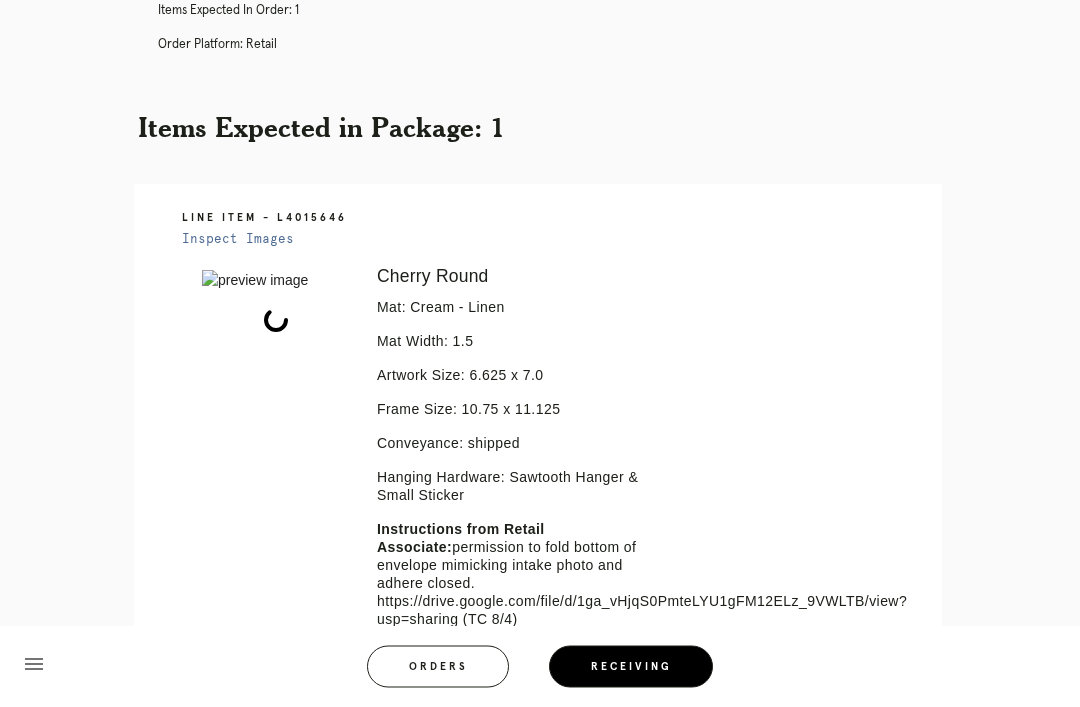 scroll, scrollTop: 305, scrollLeft: 0, axis: vertical 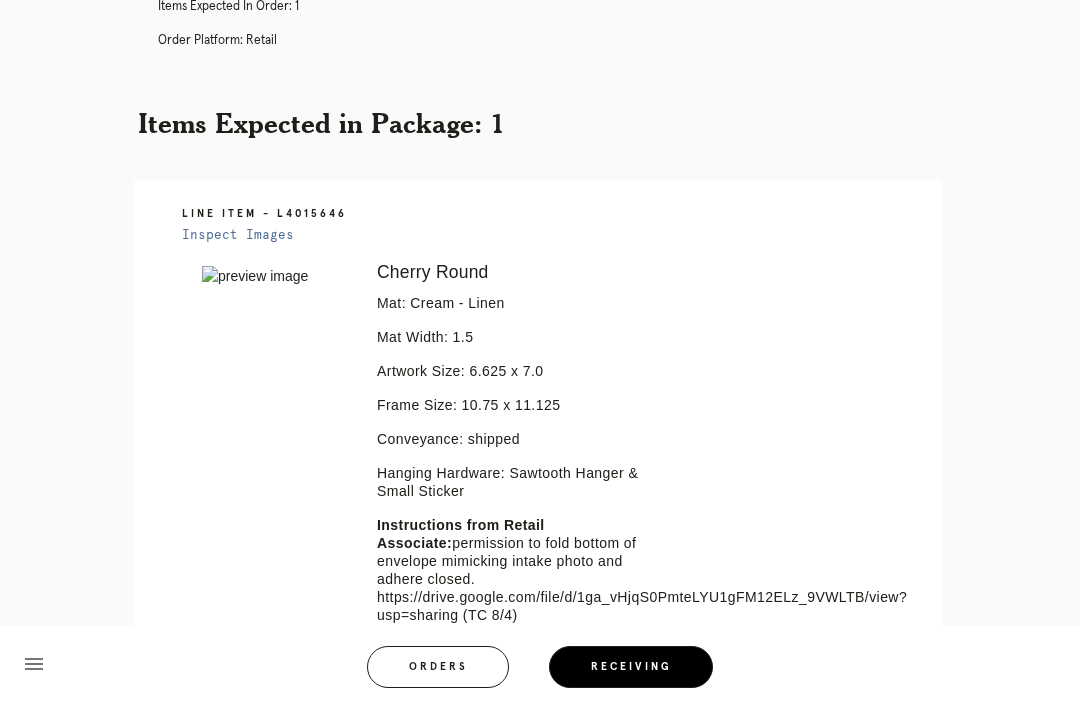 click on "Receiving" at bounding box center (631, 667) 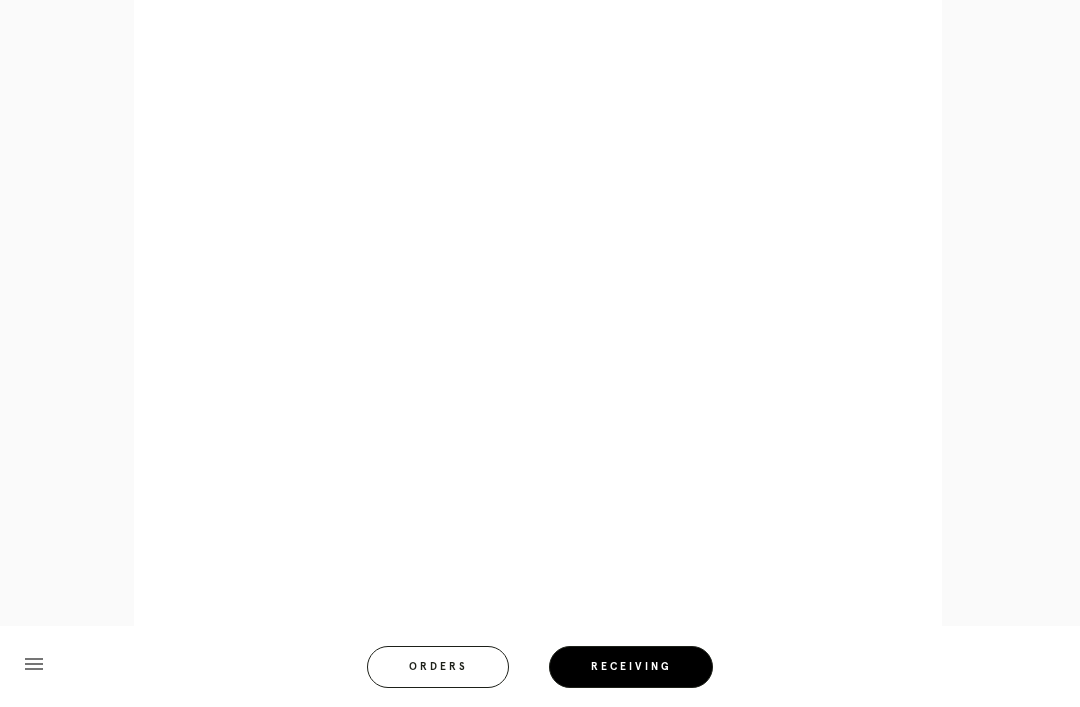 scroll, scrollTop: 955, scrollLeft: 0, axis: vertical 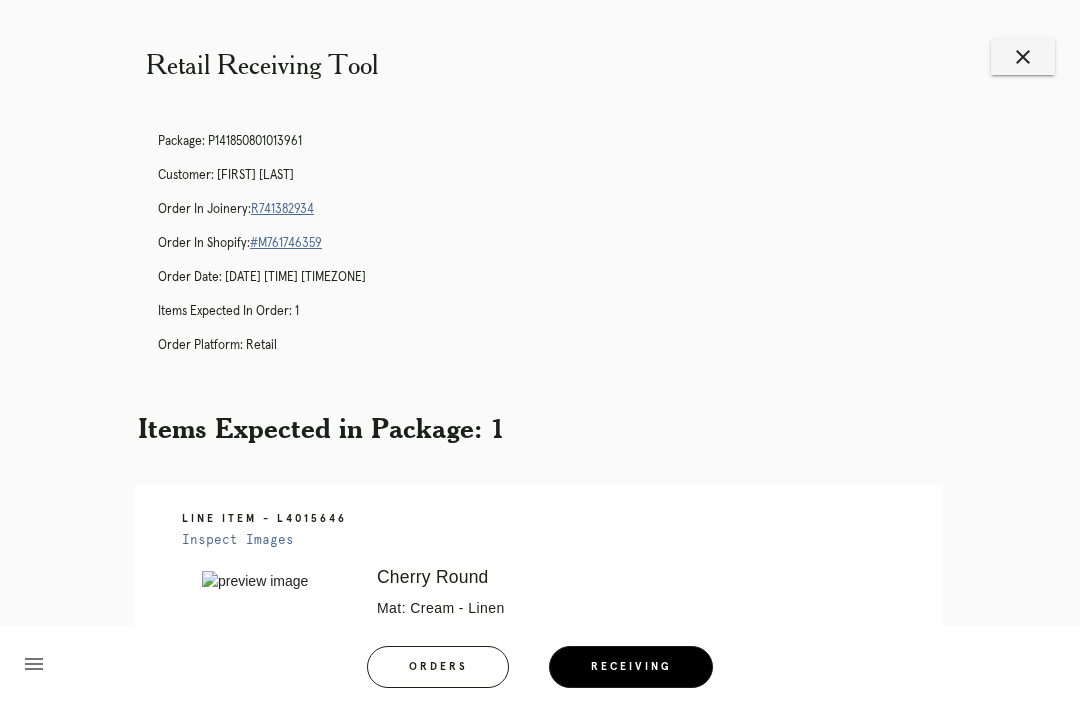 click on "close" at bounding box center [1023, 57] 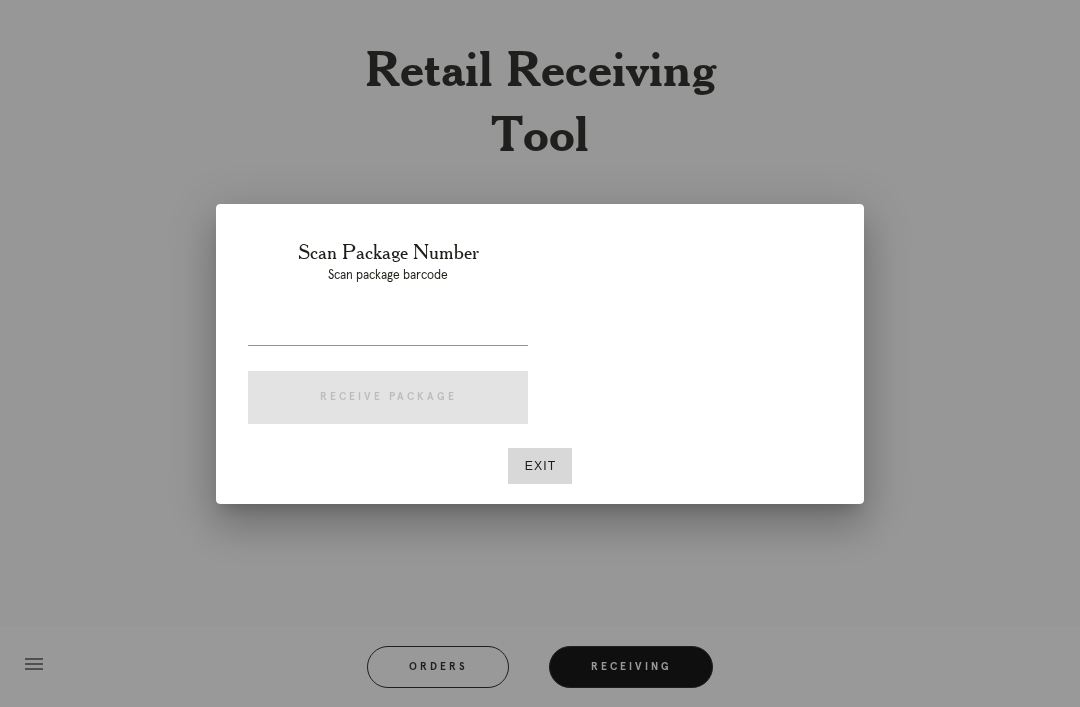 scroll, scrollTop: 0, scrollLeft: 0, axis: both 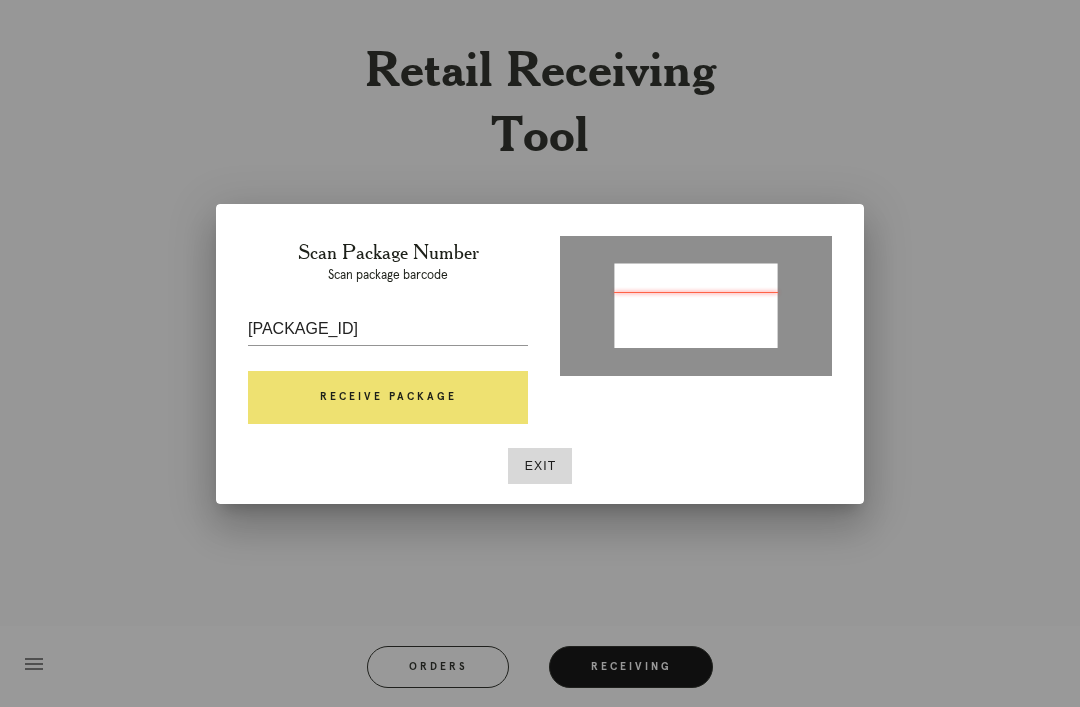 click on "Receive Package" at bounding box center (388, 398) 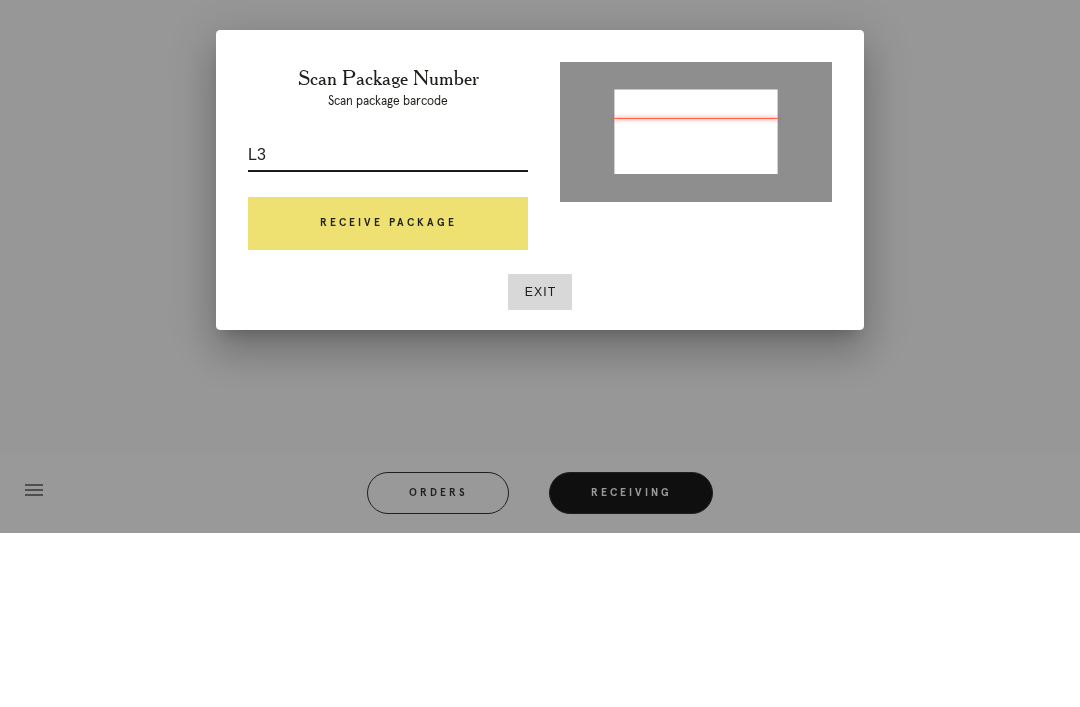 type on "L" 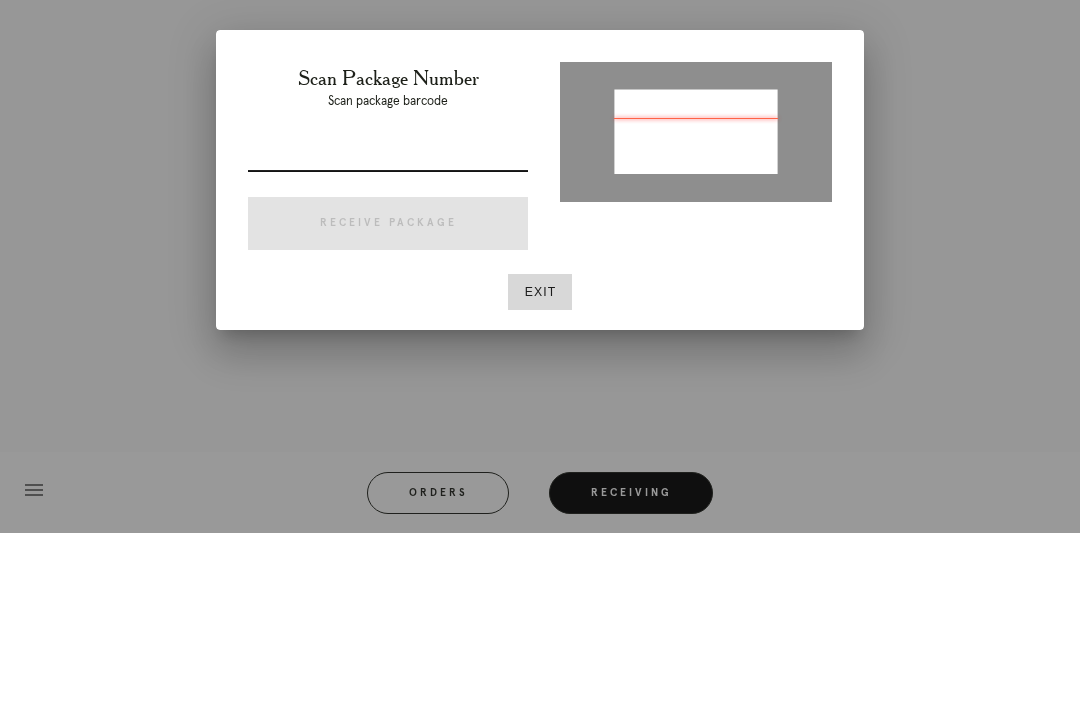 type on "[NUMBER]" 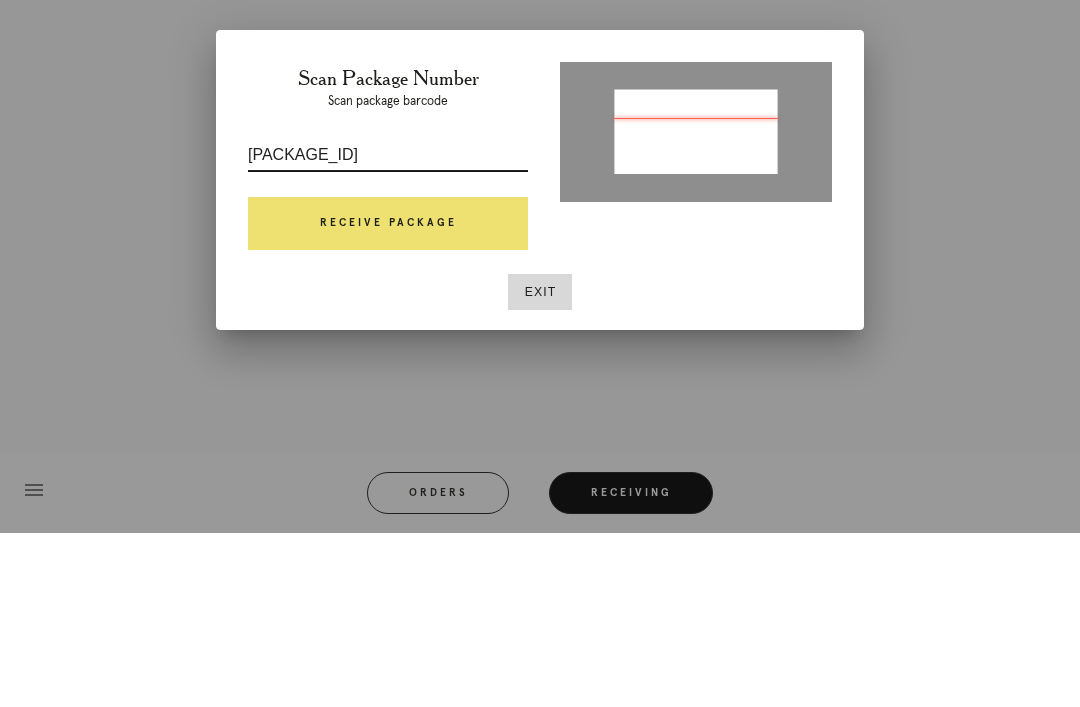 click on "Receive Package" at bounding box center (388, 398) 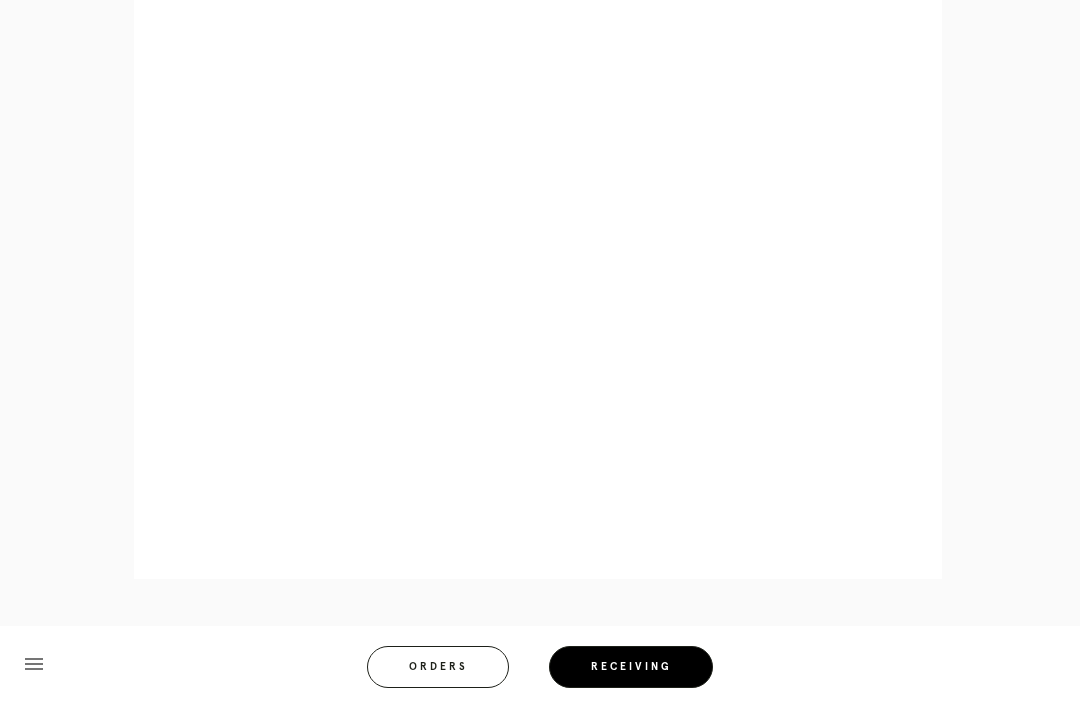 scroll, scrollTop: 858, scrollLeft: 0, axis: vertical 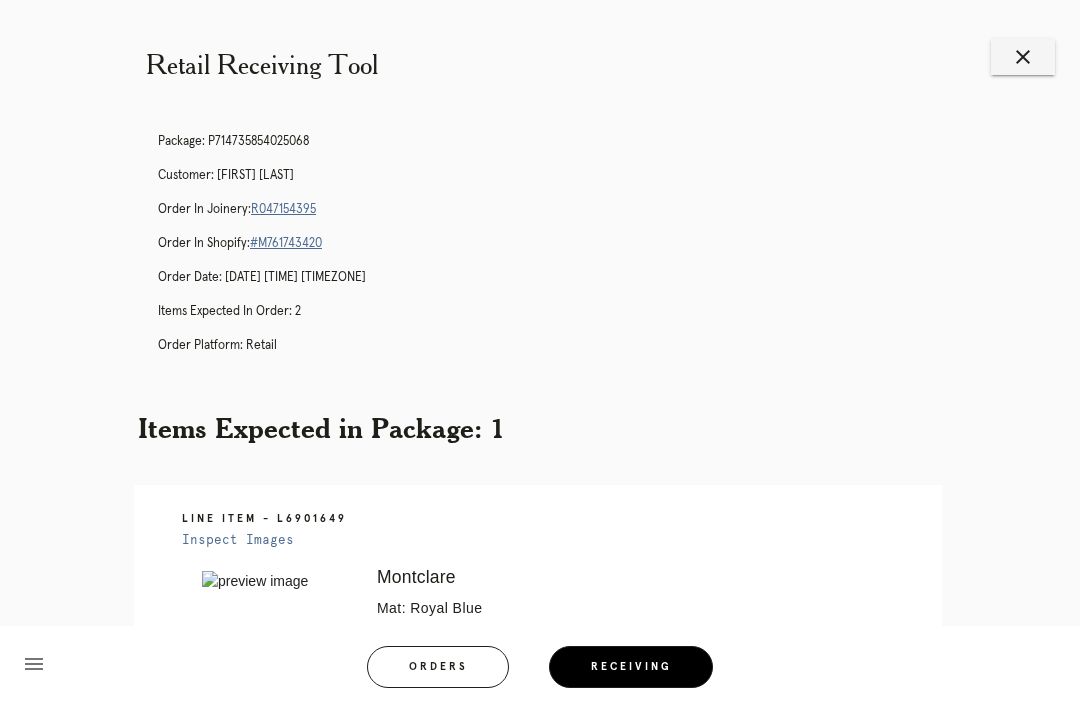 click on "close" at bounding box center (1023, 57) 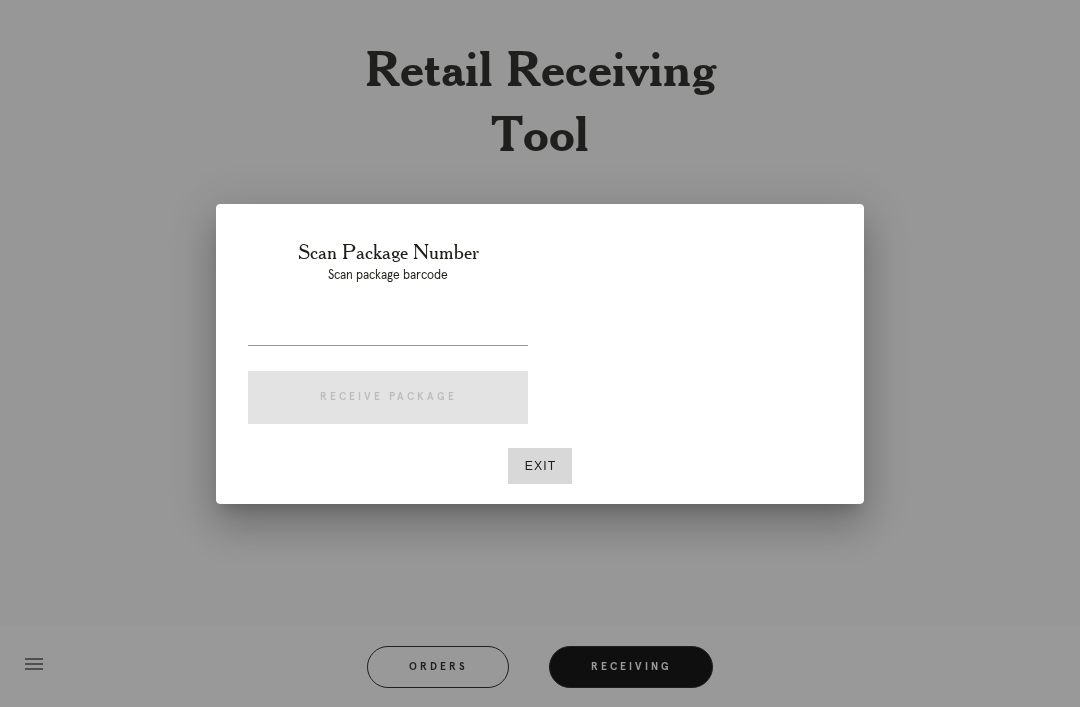 scroll, scrollTop: 0, scrollLeft: 0, axis: both 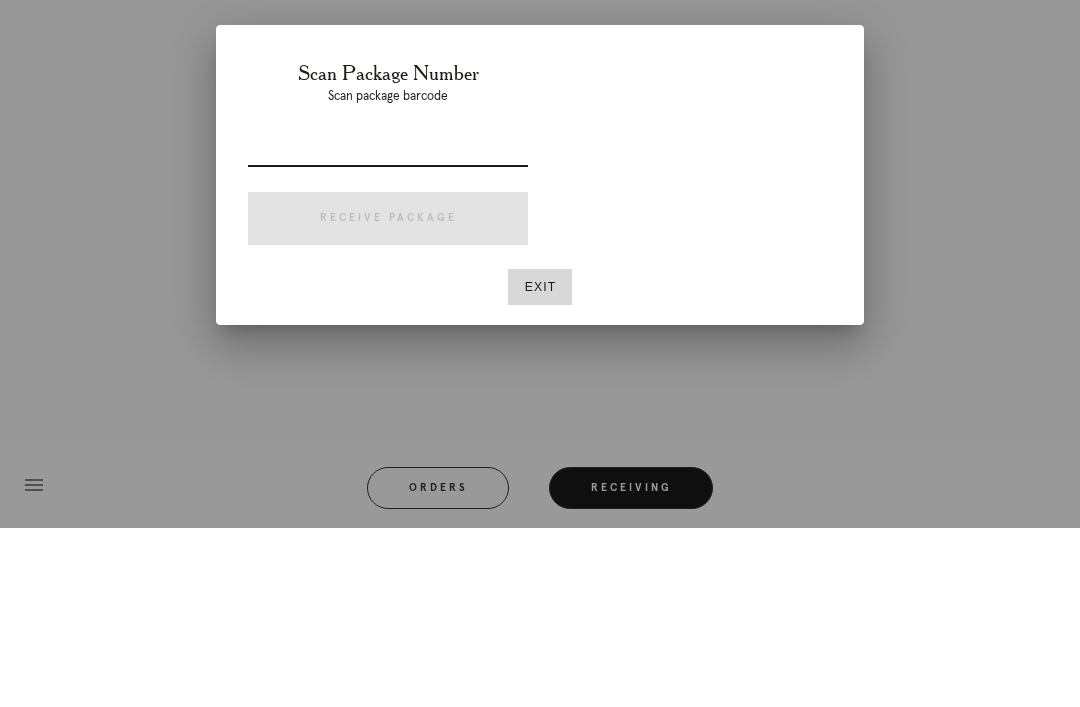 click on "Exit" at bounding box center (540, 466) 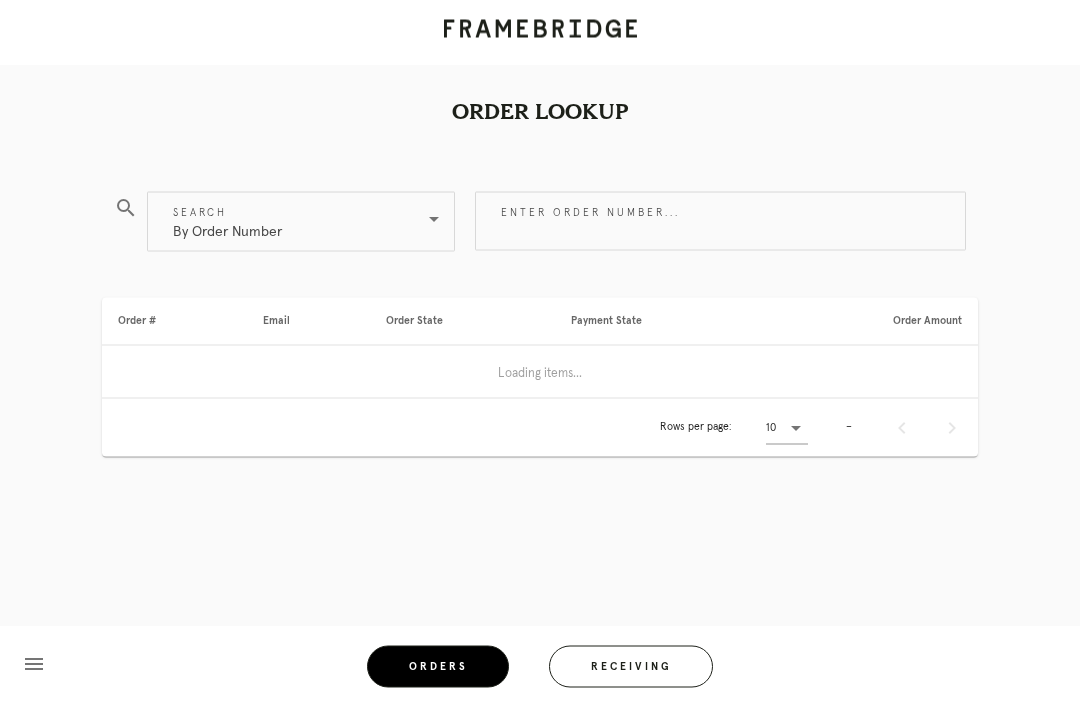 scroll, scrollTop: 0, scrollLeft: 0, axis: both 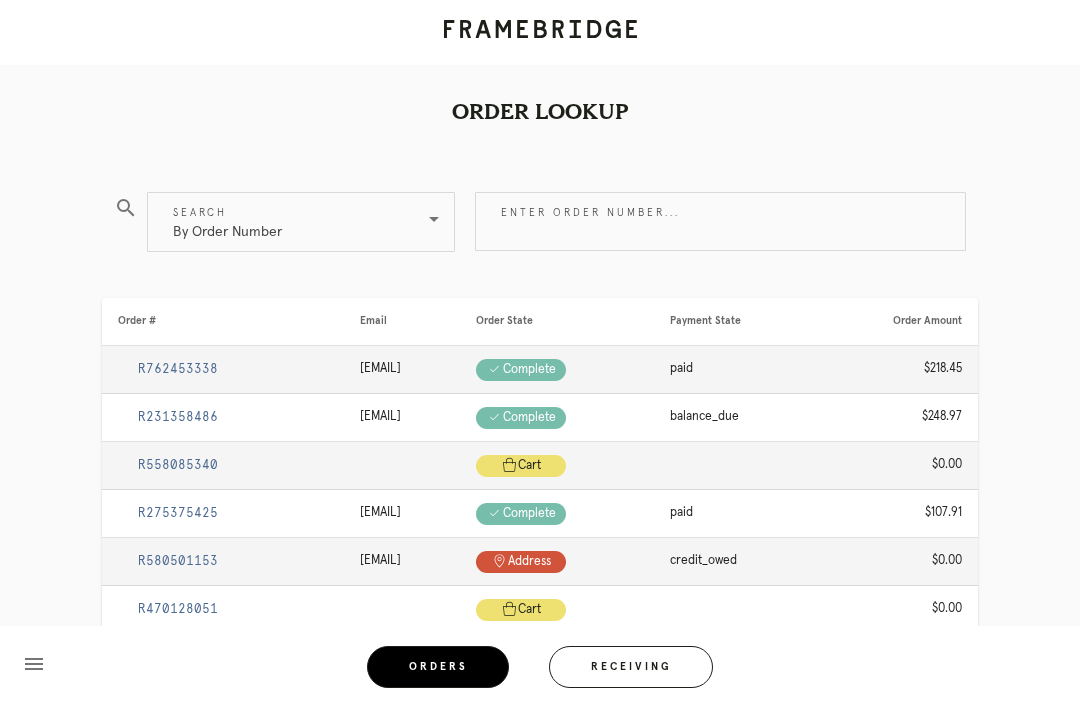 click on "Receiving" at bounding box center [631, 667] 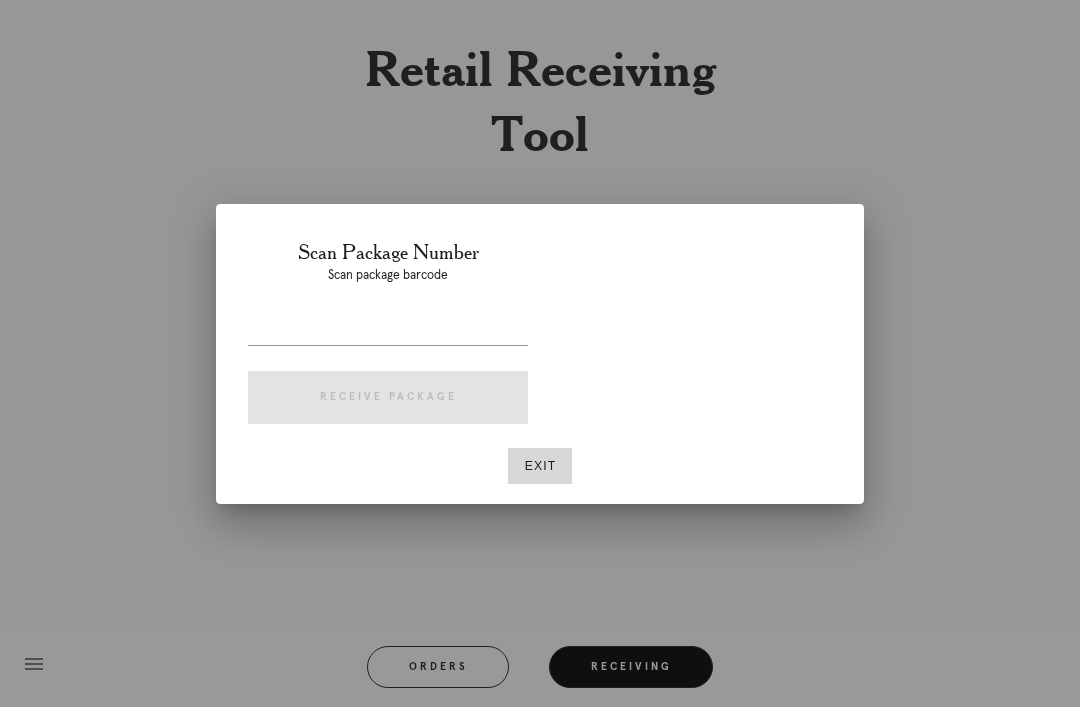 click at bounding box center [388, 329] 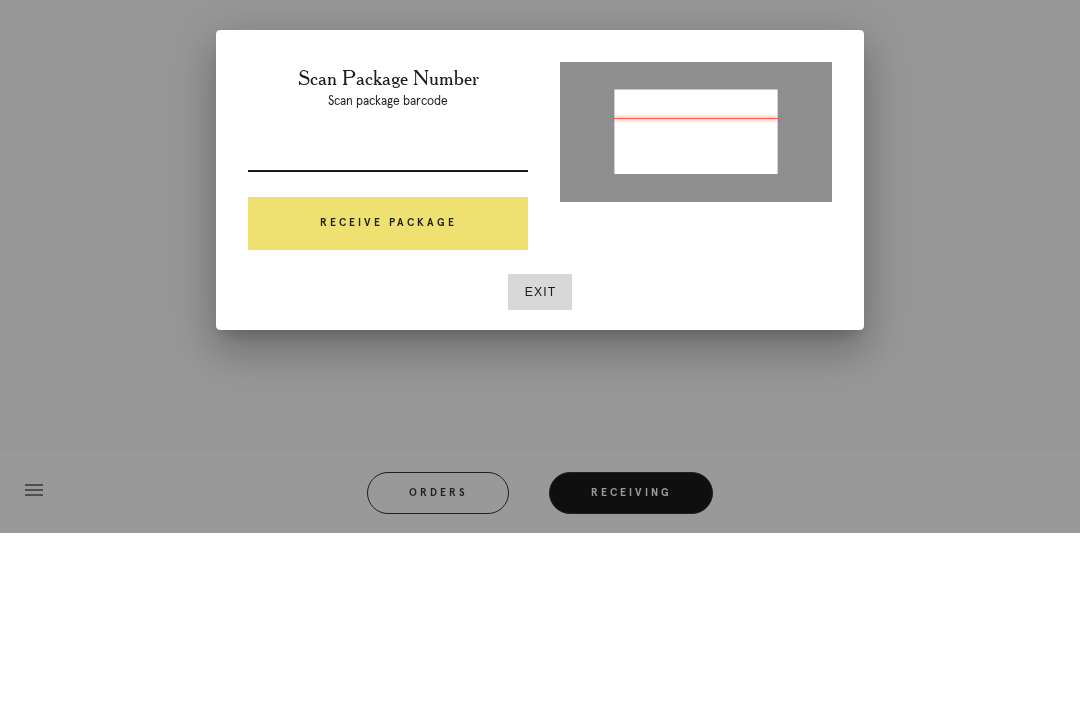type on "P714735854025068" 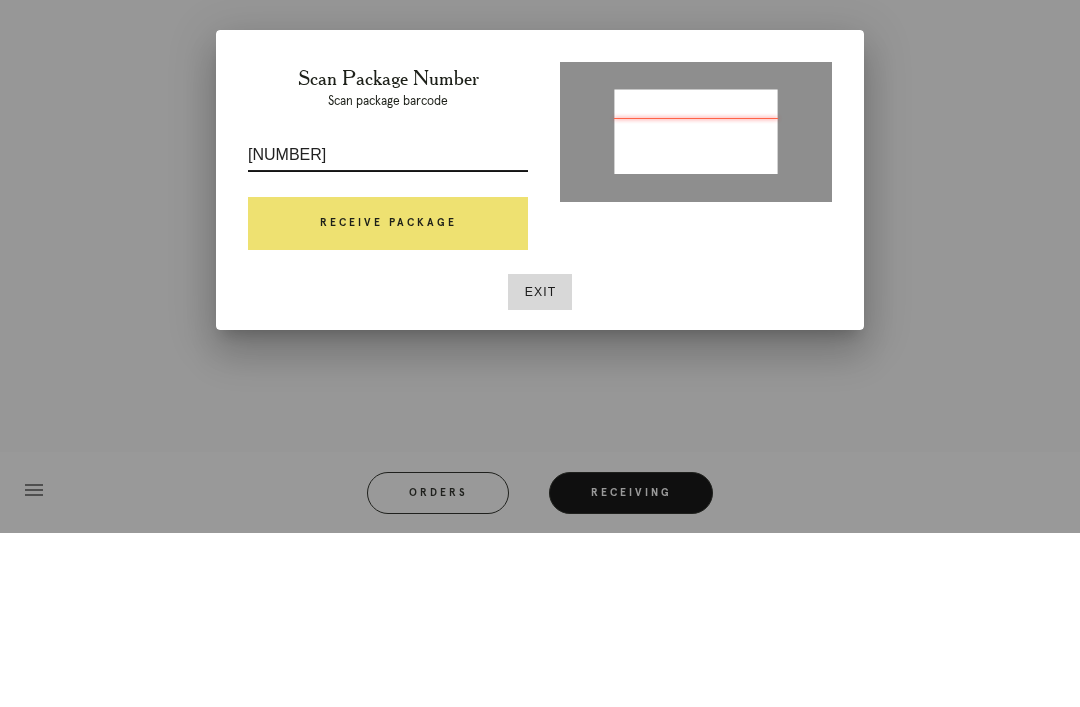 click on "Receive Package" at bounding box center (388, 398) 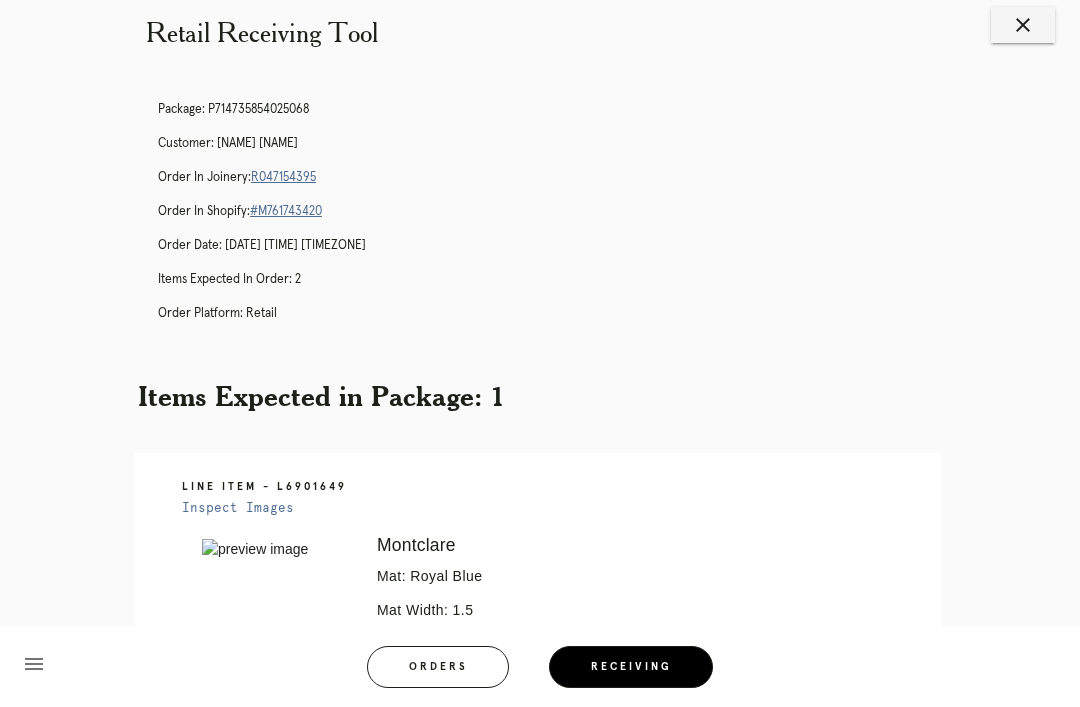 scroll, scrollTop: 0, scrollLeft: 0, axis: both 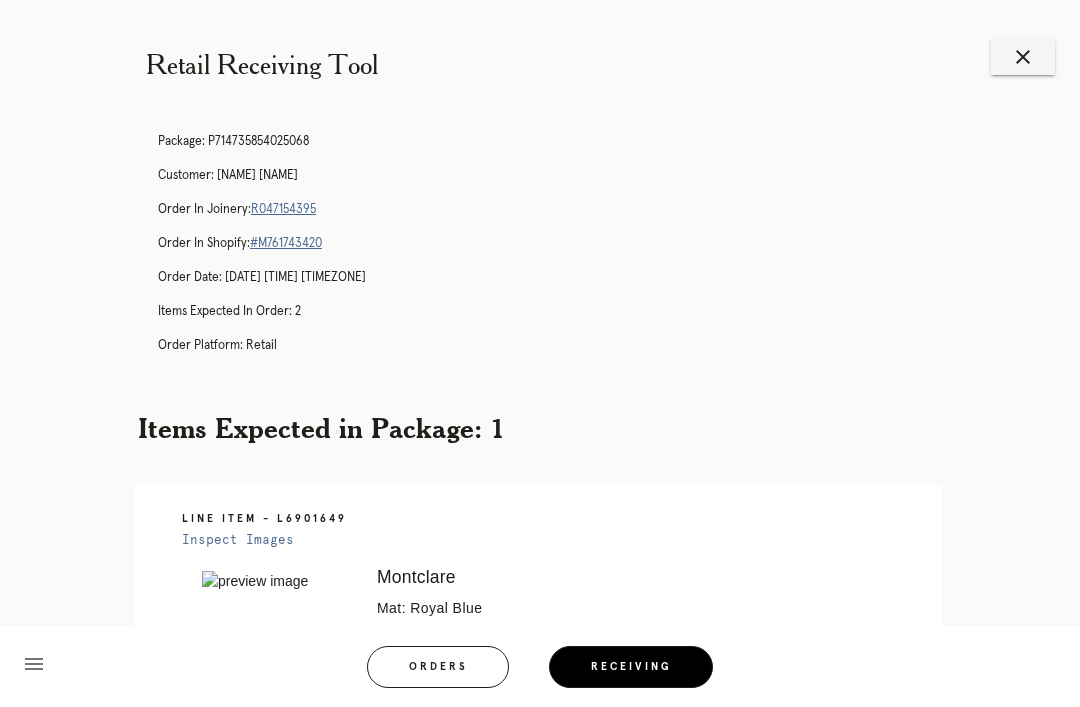 click on "close" at bounding box center (1023, 57) 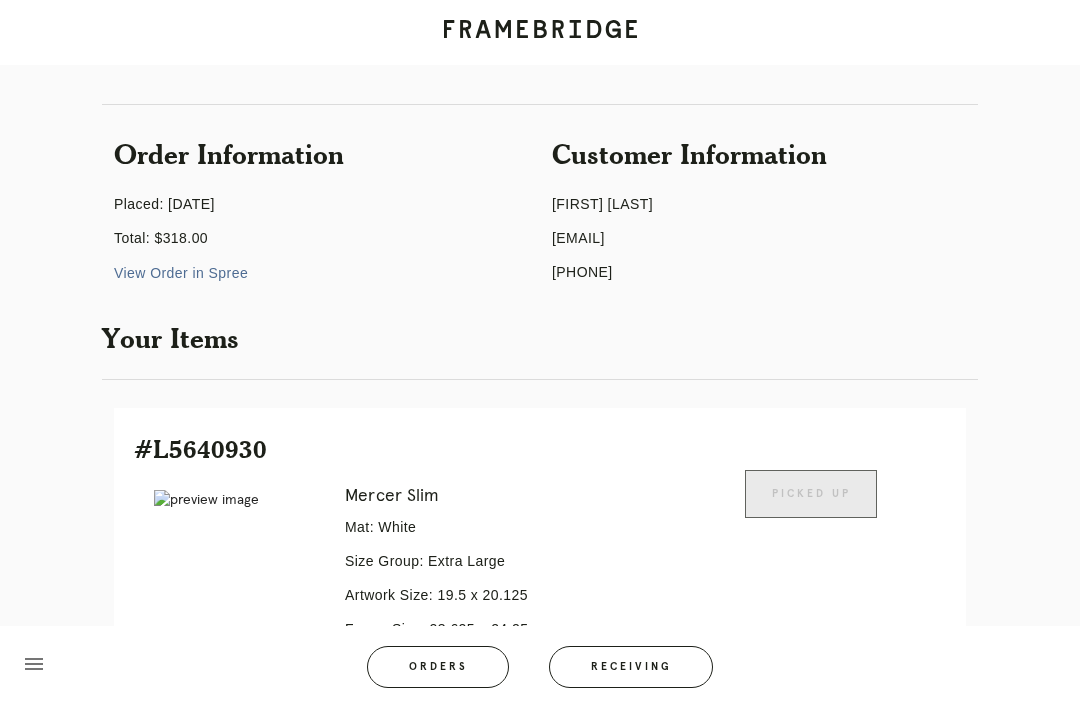 scroll, scrollTop: 0, scrollLeft: 0, axis: both 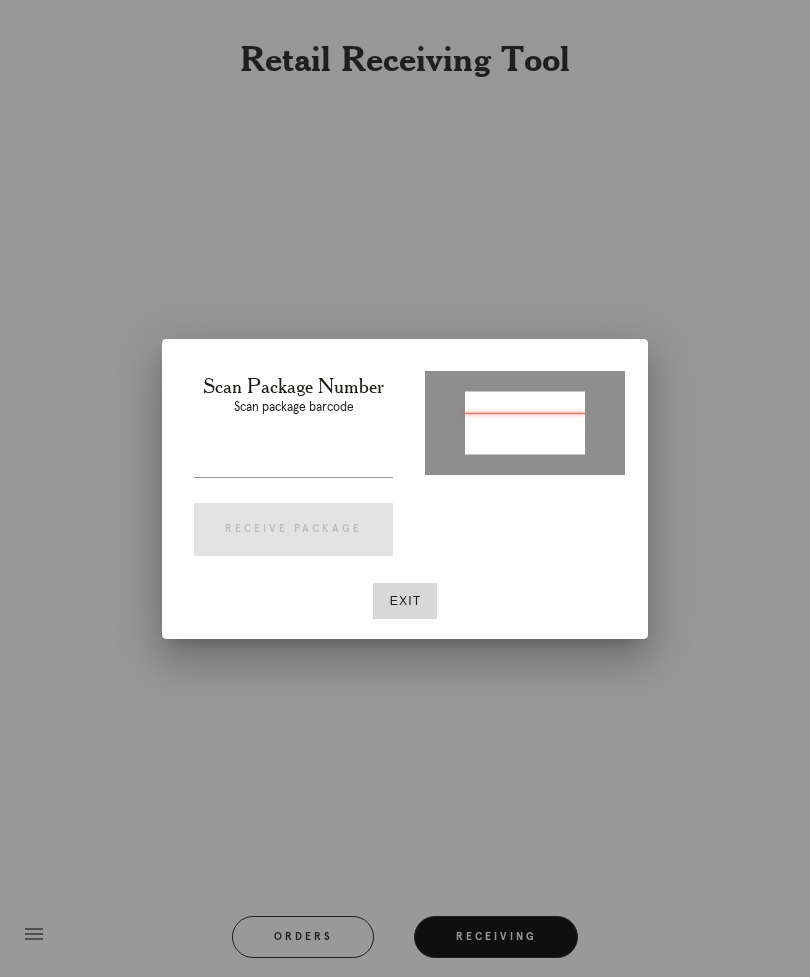 type on "[TRACKING]" 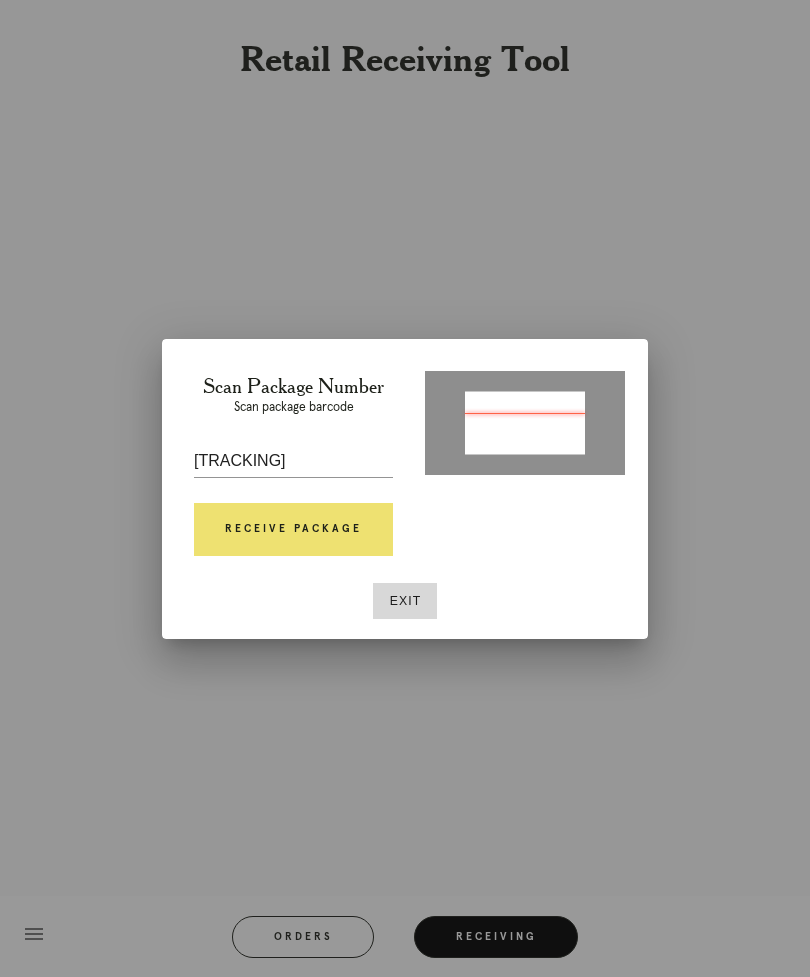 click on "Receive Package" at bounding box center (293, 530) 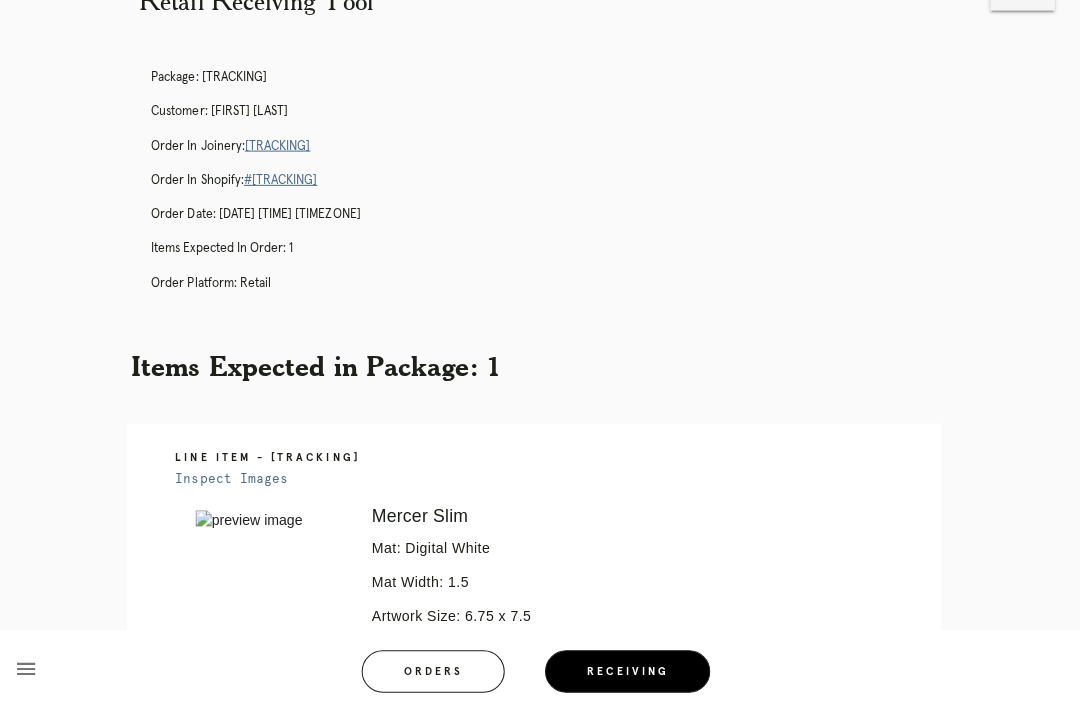 scroll, scrollTop: 0, scrollLeft: 0, axis: both 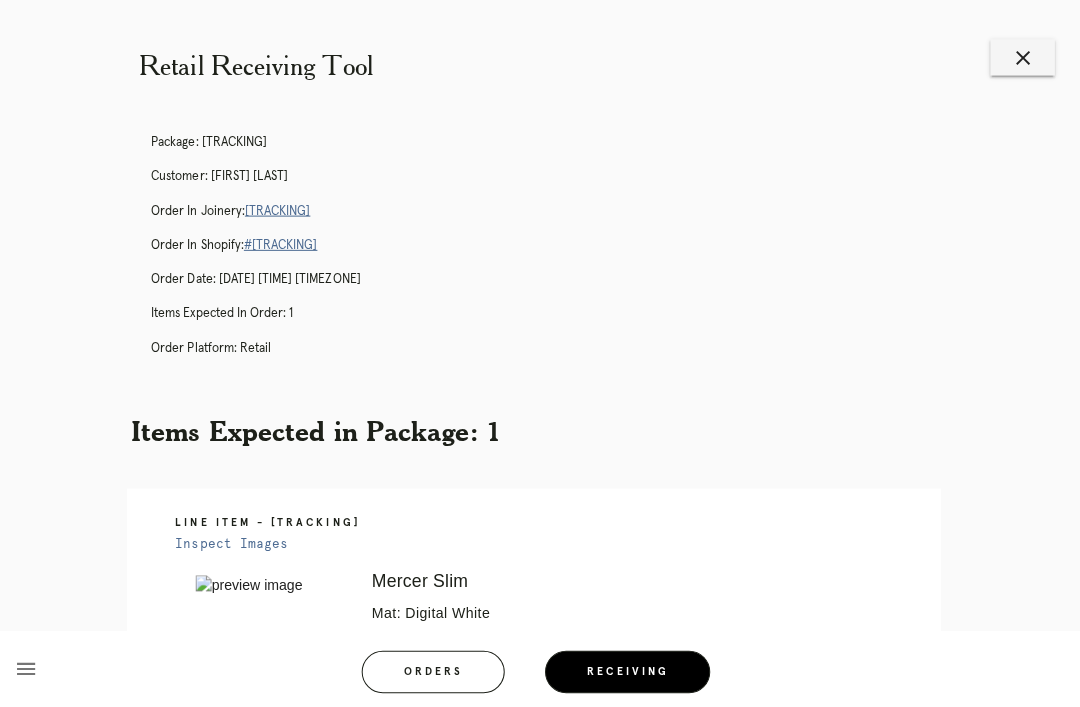 click on "close" at bounding box center (1023, 57) 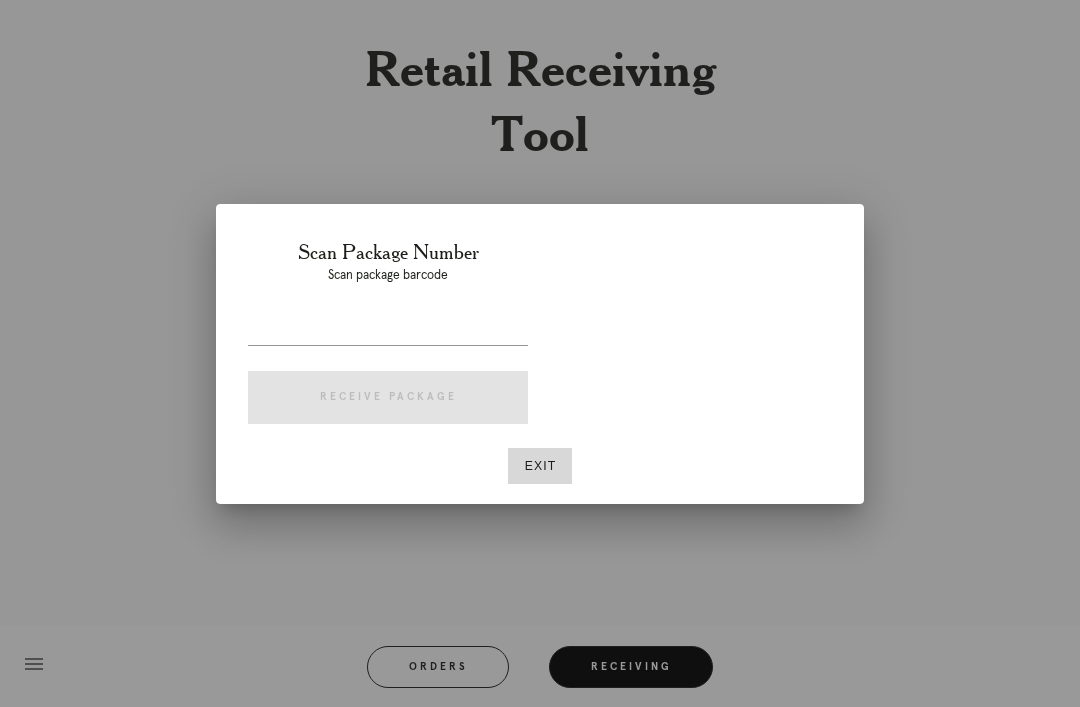 scroll, scrollTop: 0, scrollLeft: 8, axis: horizontal 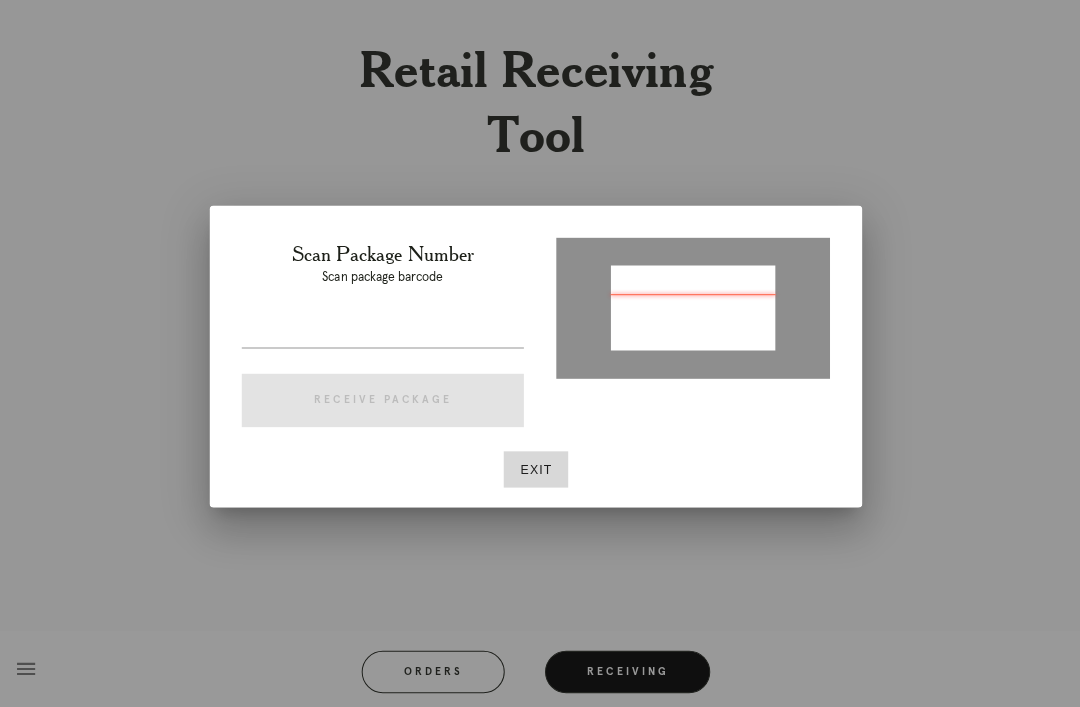 type on "P516343424602294" 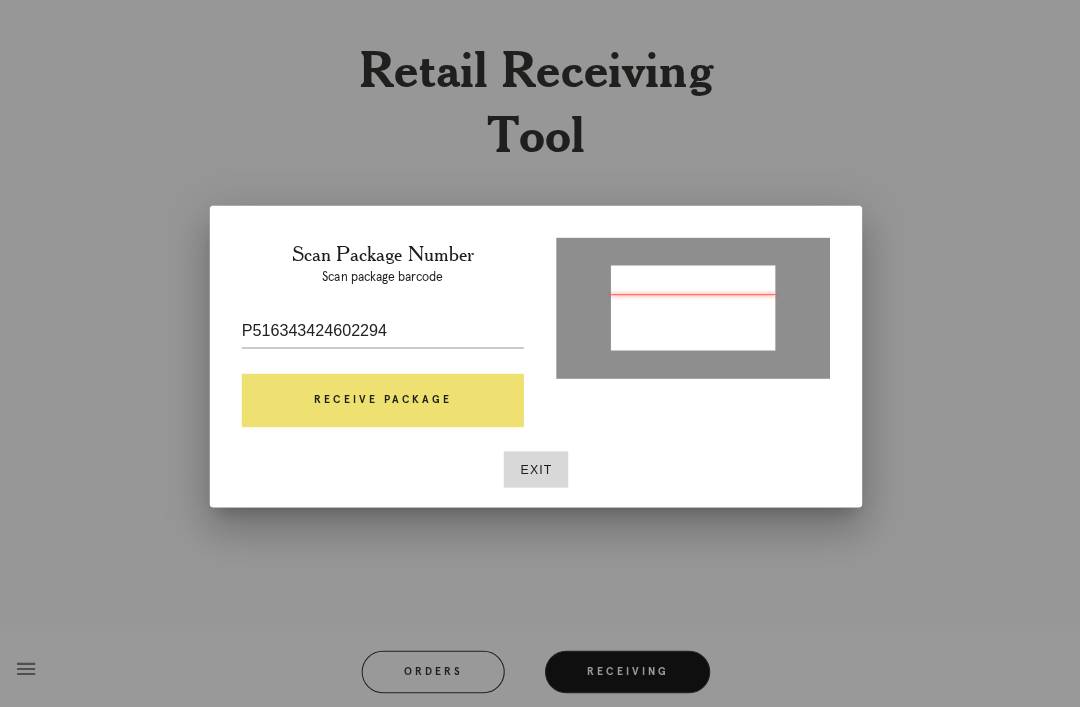 click on "Receive Package" at bounding box center [388, 398] 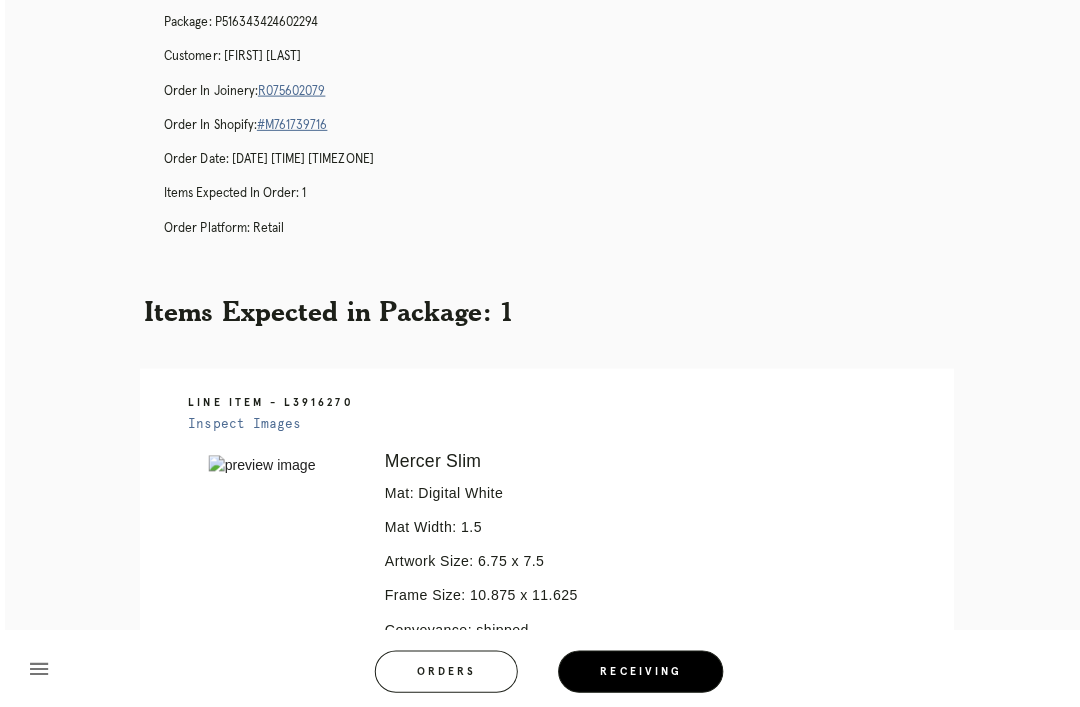 scroll, scrollTop: 0, scrollLeft: 0, axis: both 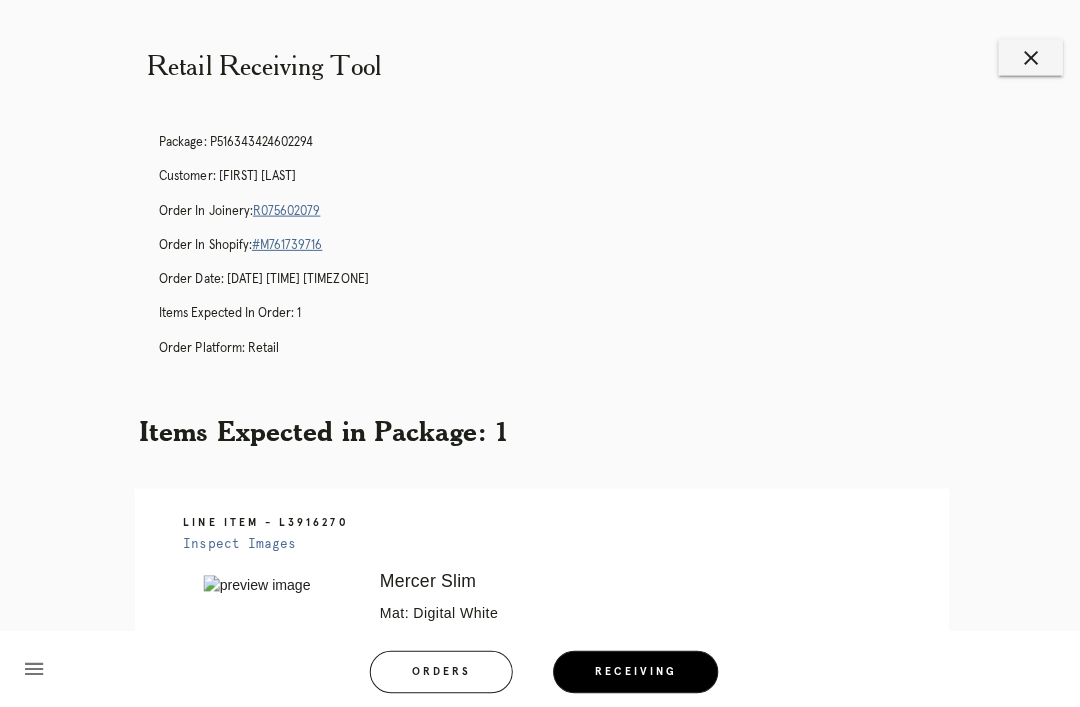 click on "Package: [PACKAGE_ID]   Customer: [FIRST] [LAST]
Order in Joinery:
[ORDER_ID]
Order in Shopify:
[ORDER_ID]
Order Date:
[DATE]  [TIME] [TIMEZONE]
Items Expected in Order: 1   Order Platform: retail" at bounding box center [560, 252] 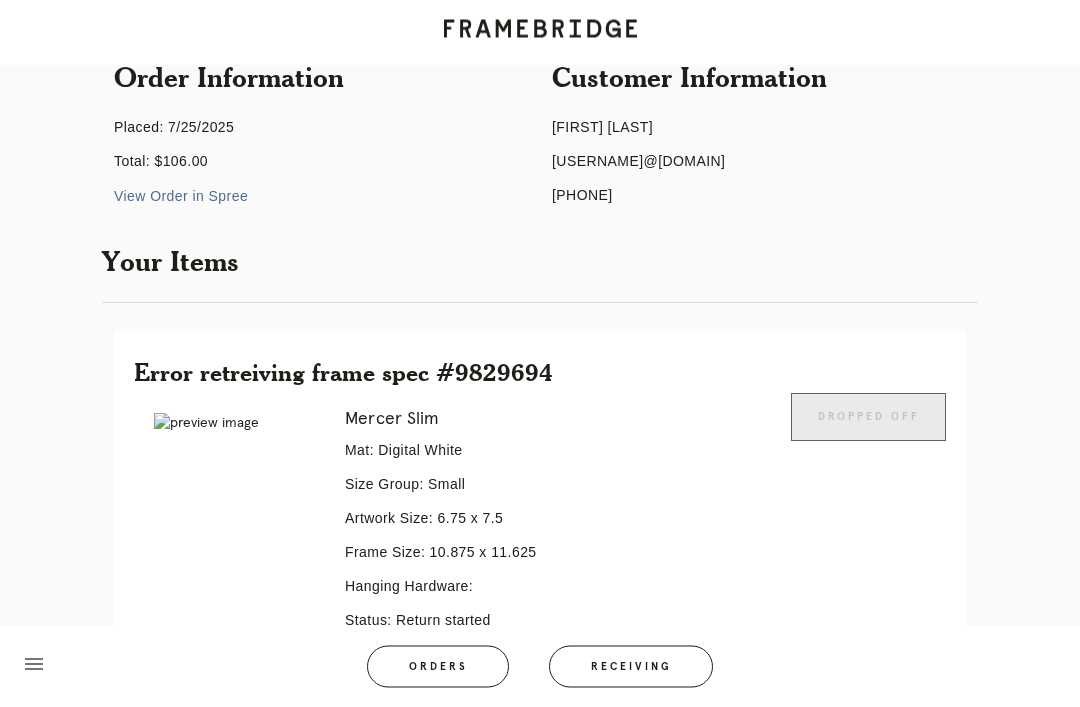 scroll, scrollTop: 378, scrollLeft: 0, axis: vertical 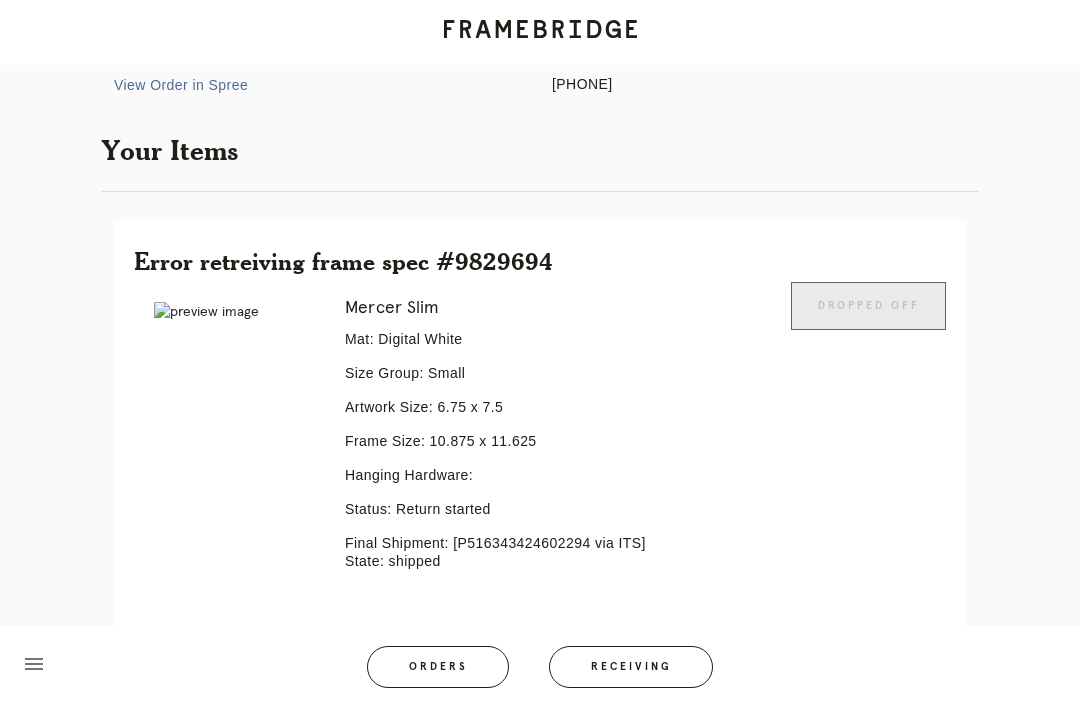 click on "Line Item" at bounding box center (614, 666) 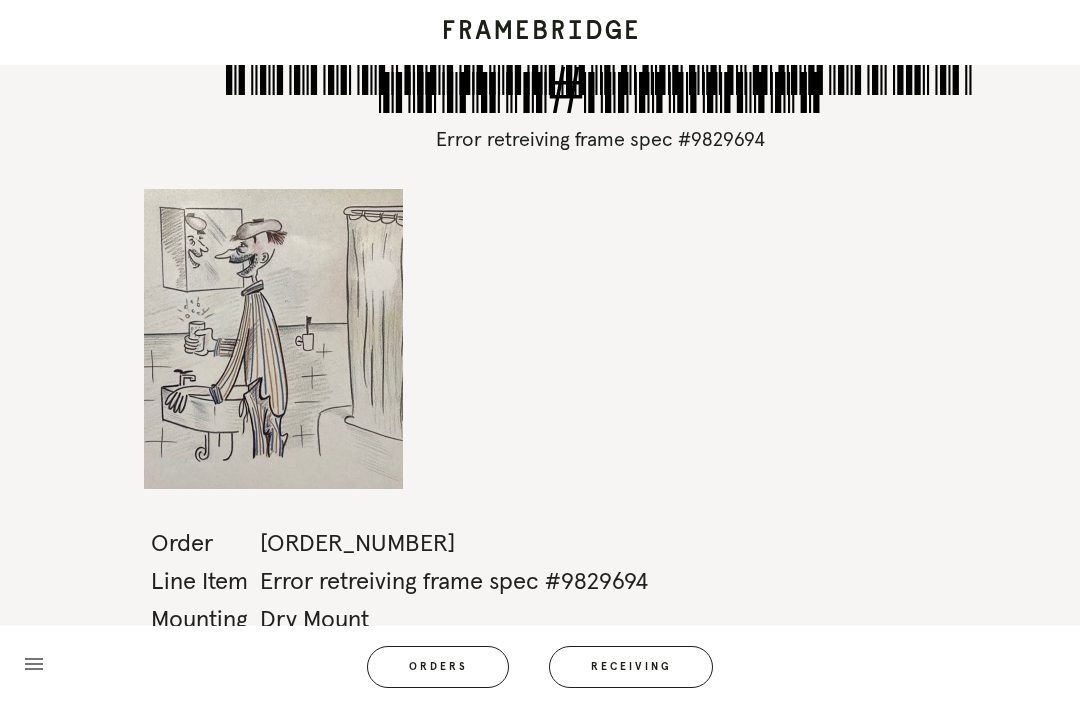 scroll, scrollTop: 64, scrollLeft: 0, axis: vertical 